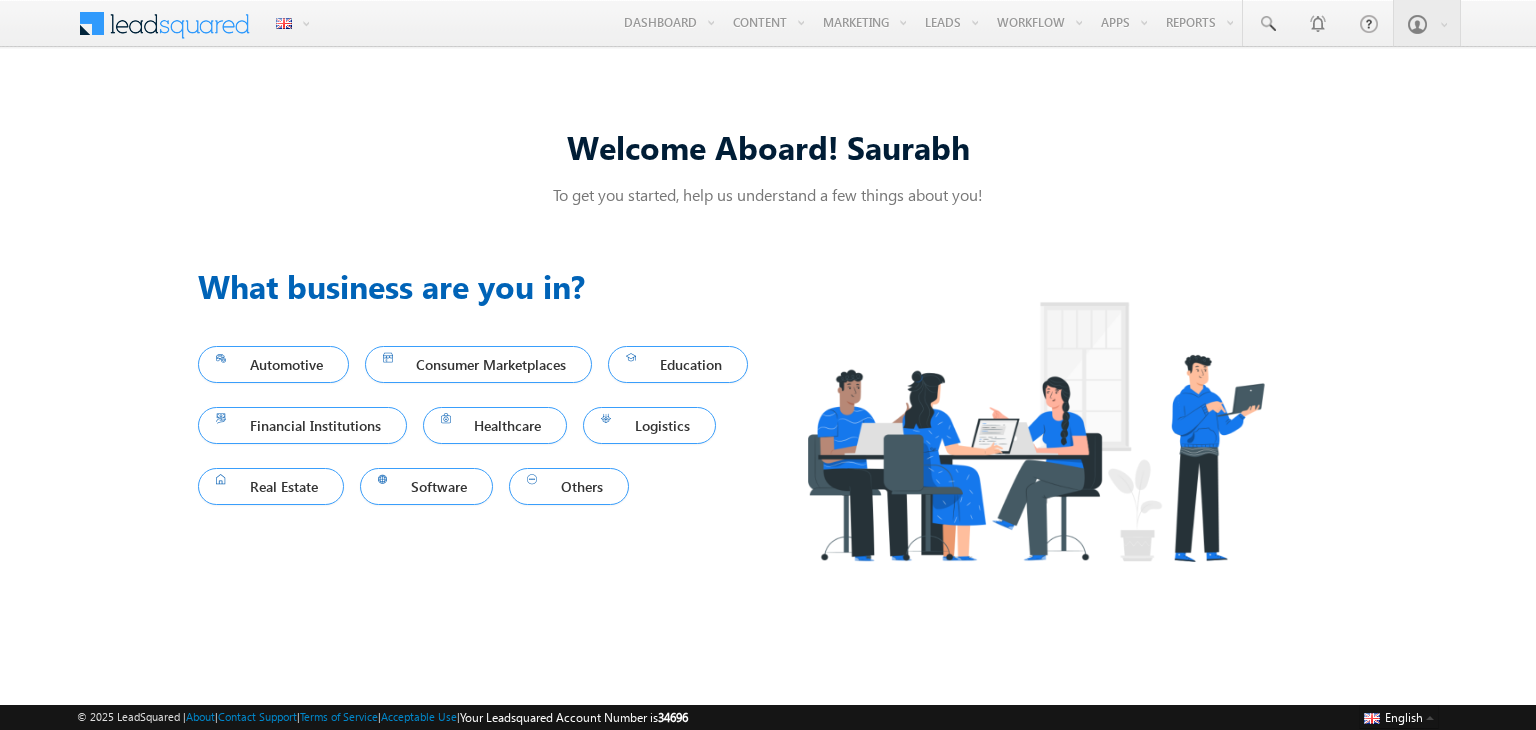 scroll, scrollTop: 0, scrollLeft: 0, axis: both 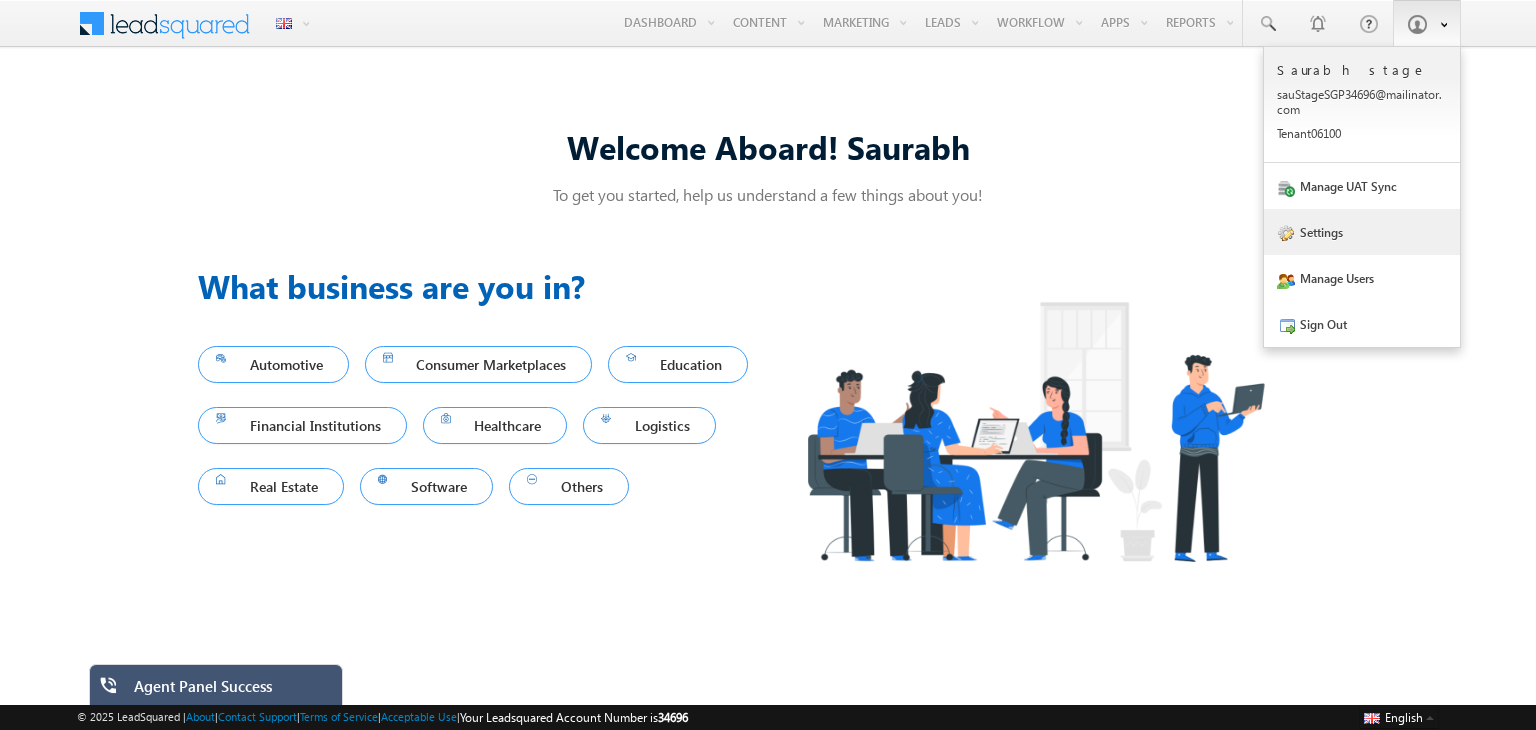 click on "Settings" at bounding box center [1362, 232] 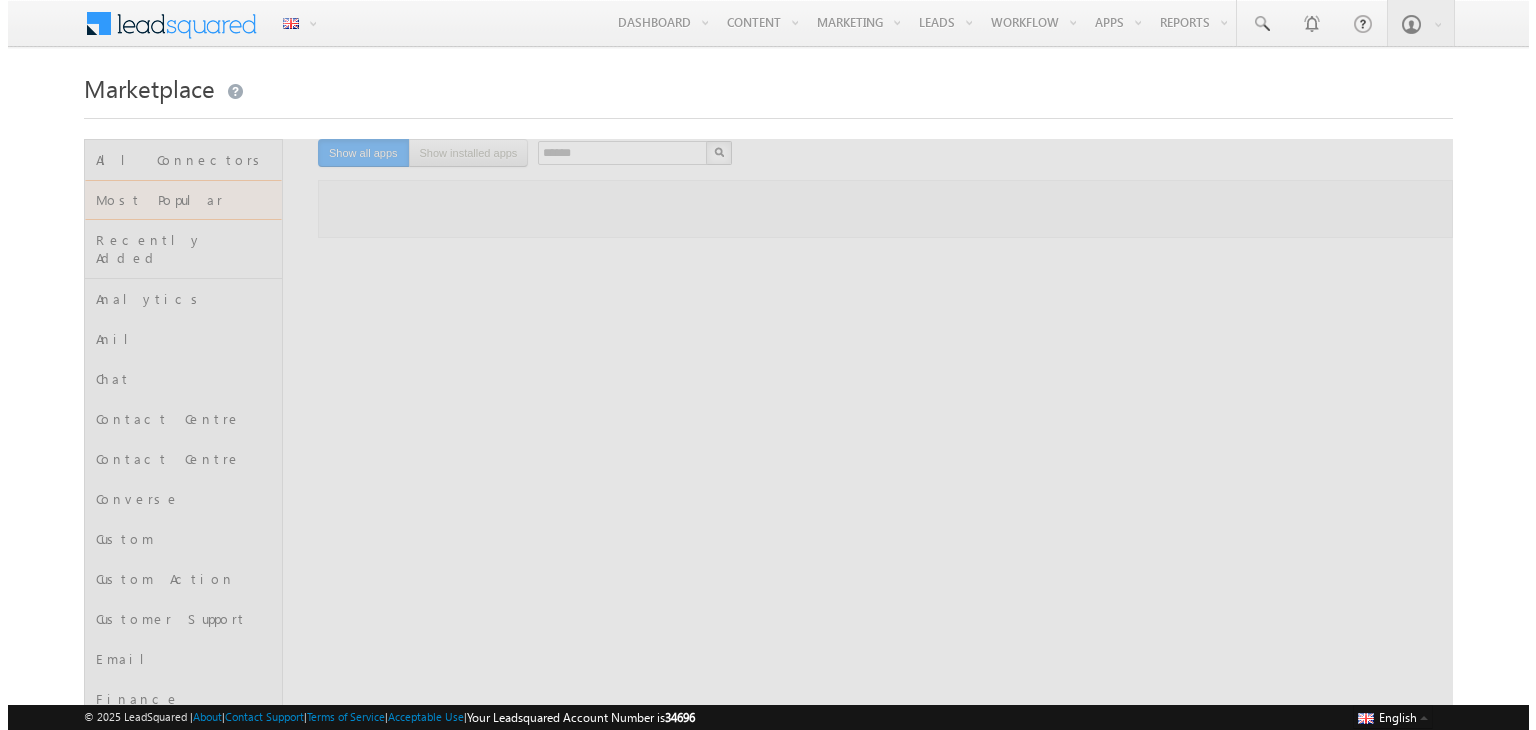scroll, scrollTop: 0, scrollLeft: 0, axis: both 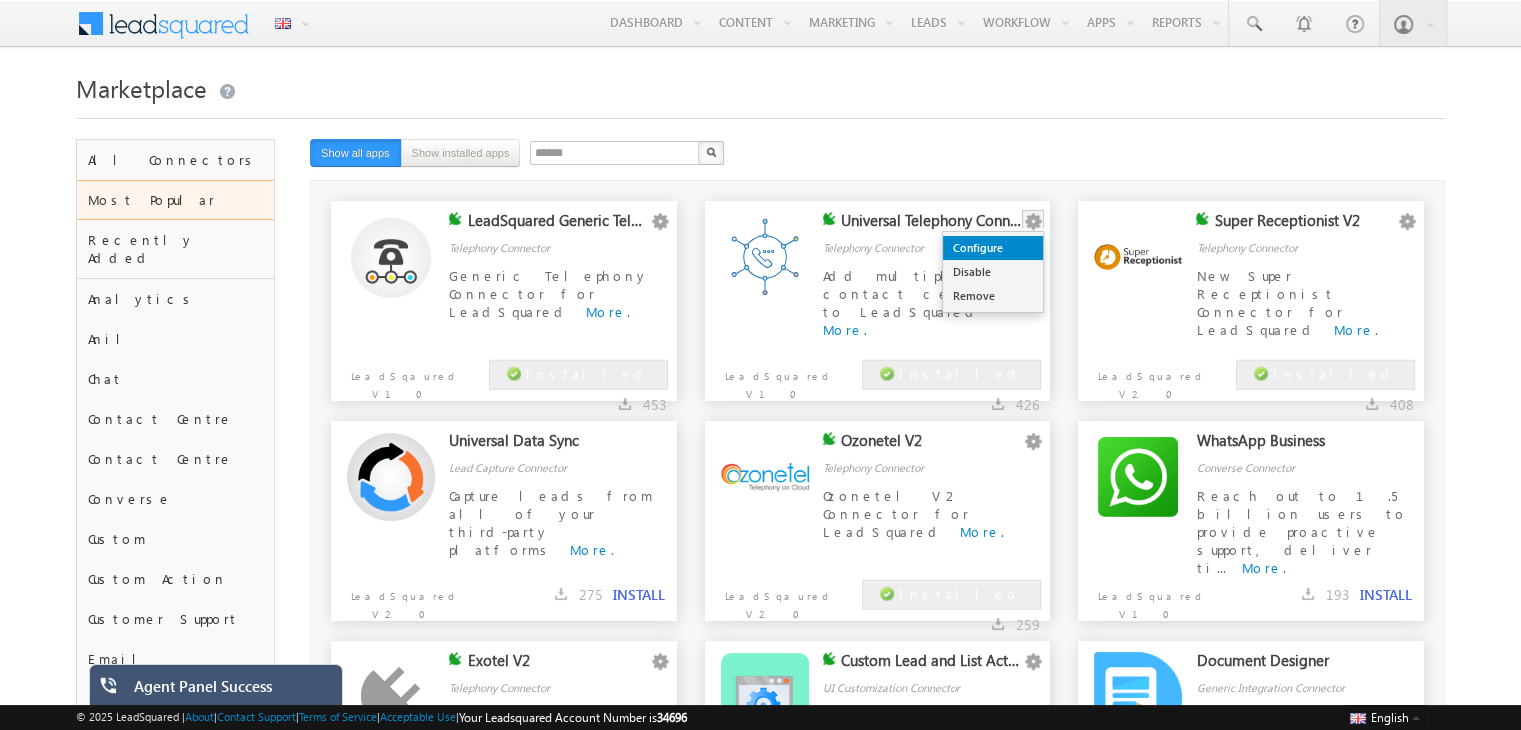 click on "Configure" at bounding box center (993, 248) 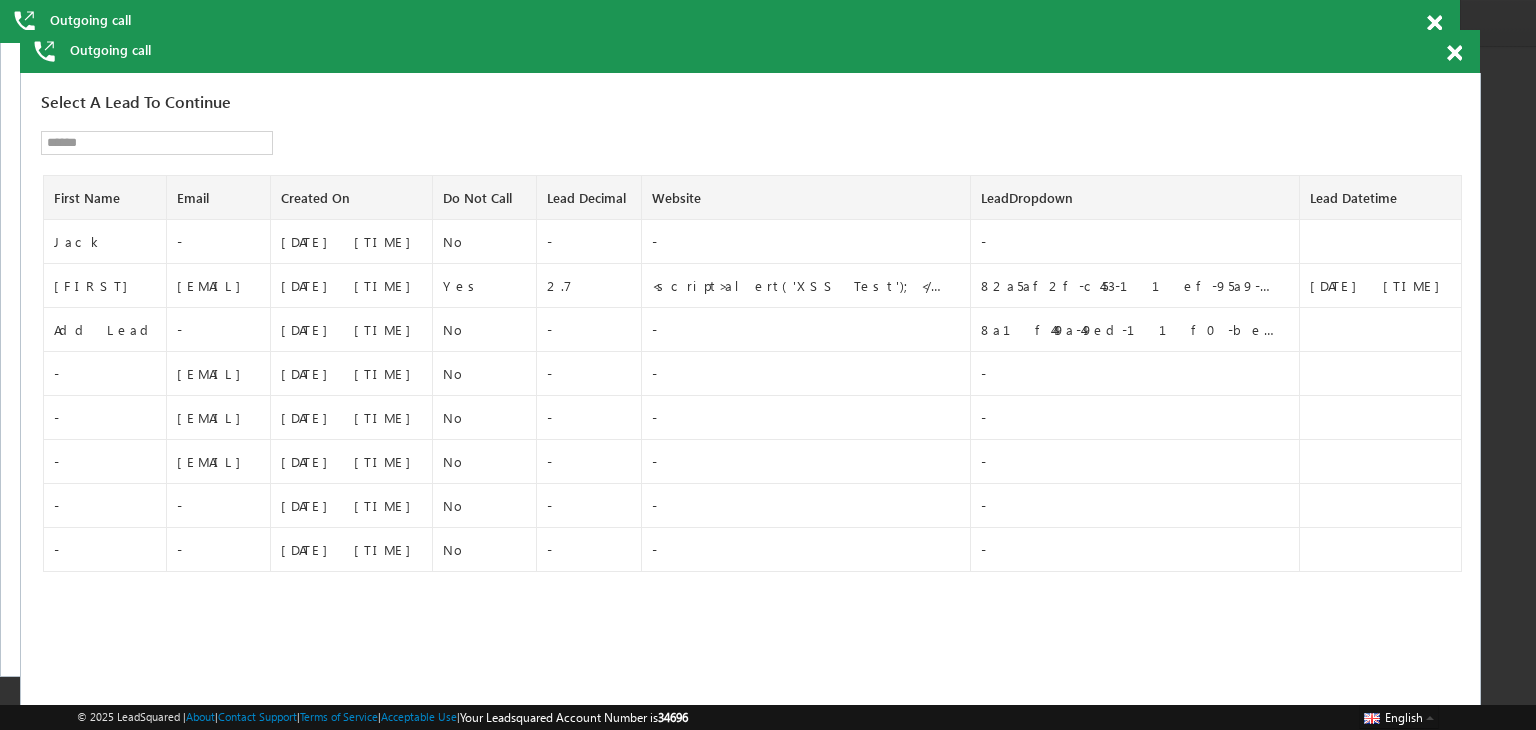 scroll, scrollTop: 0, scrollLeft: 0, axis: both 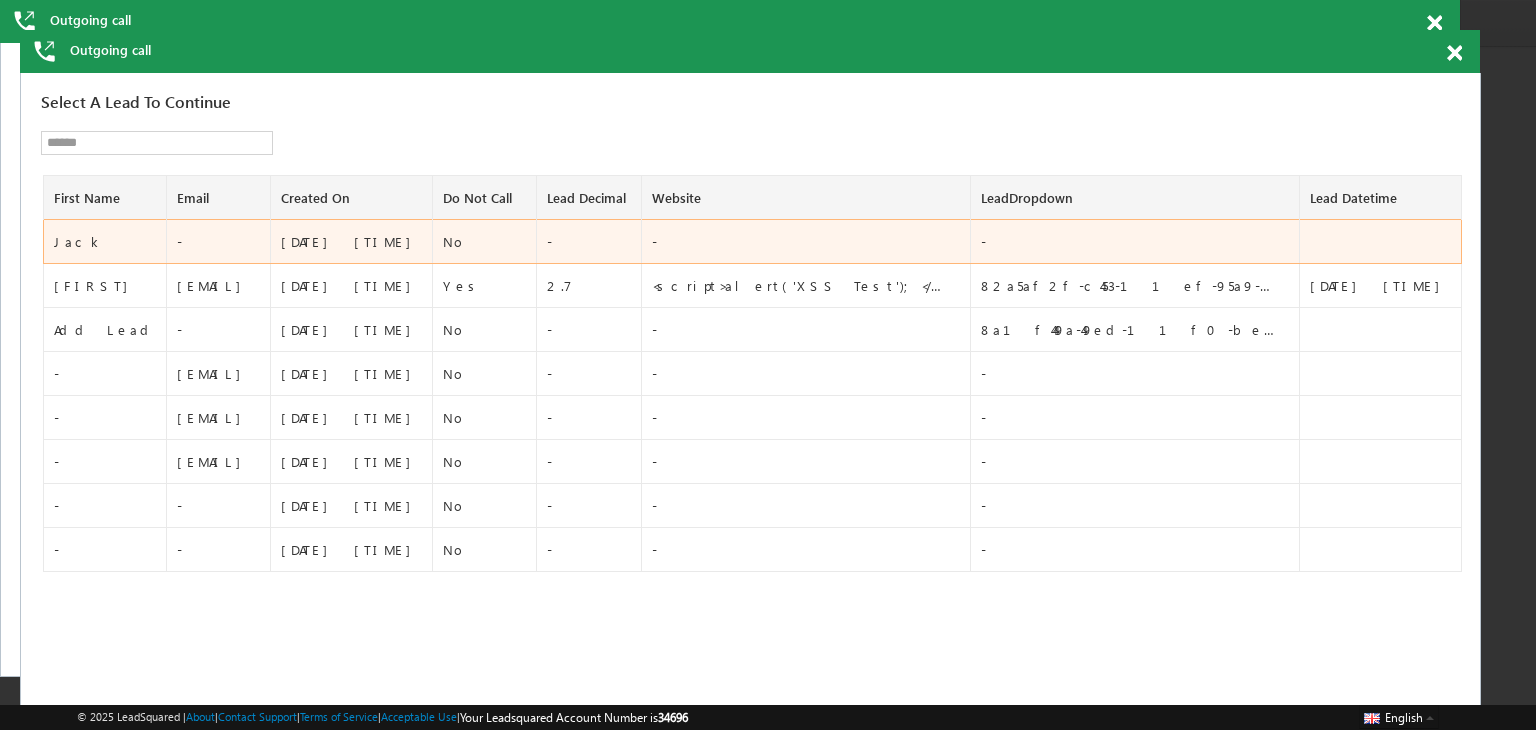 click on "Jack" at bounding box center [106, 242] 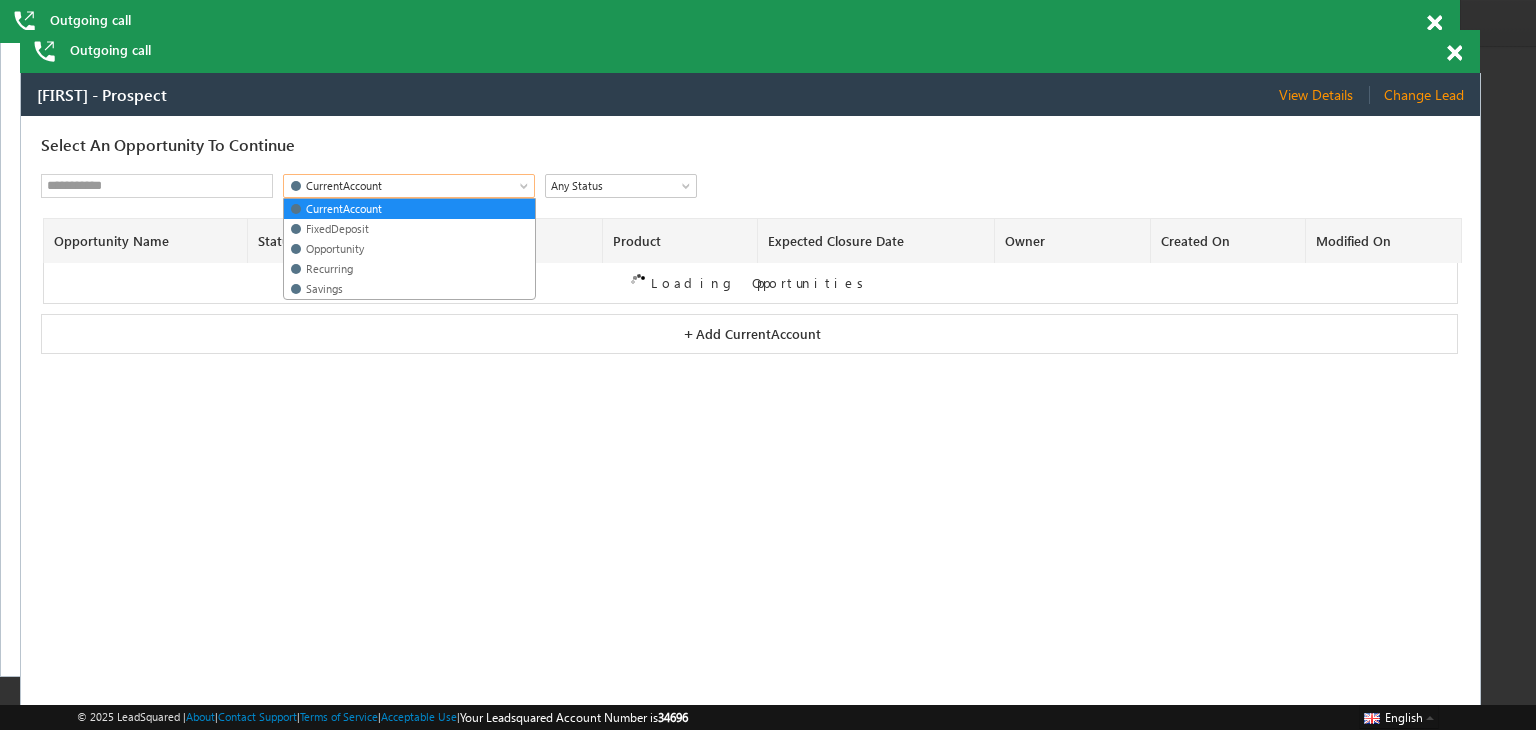 click on "CurrentAccount" at bounding box center (394, 186) 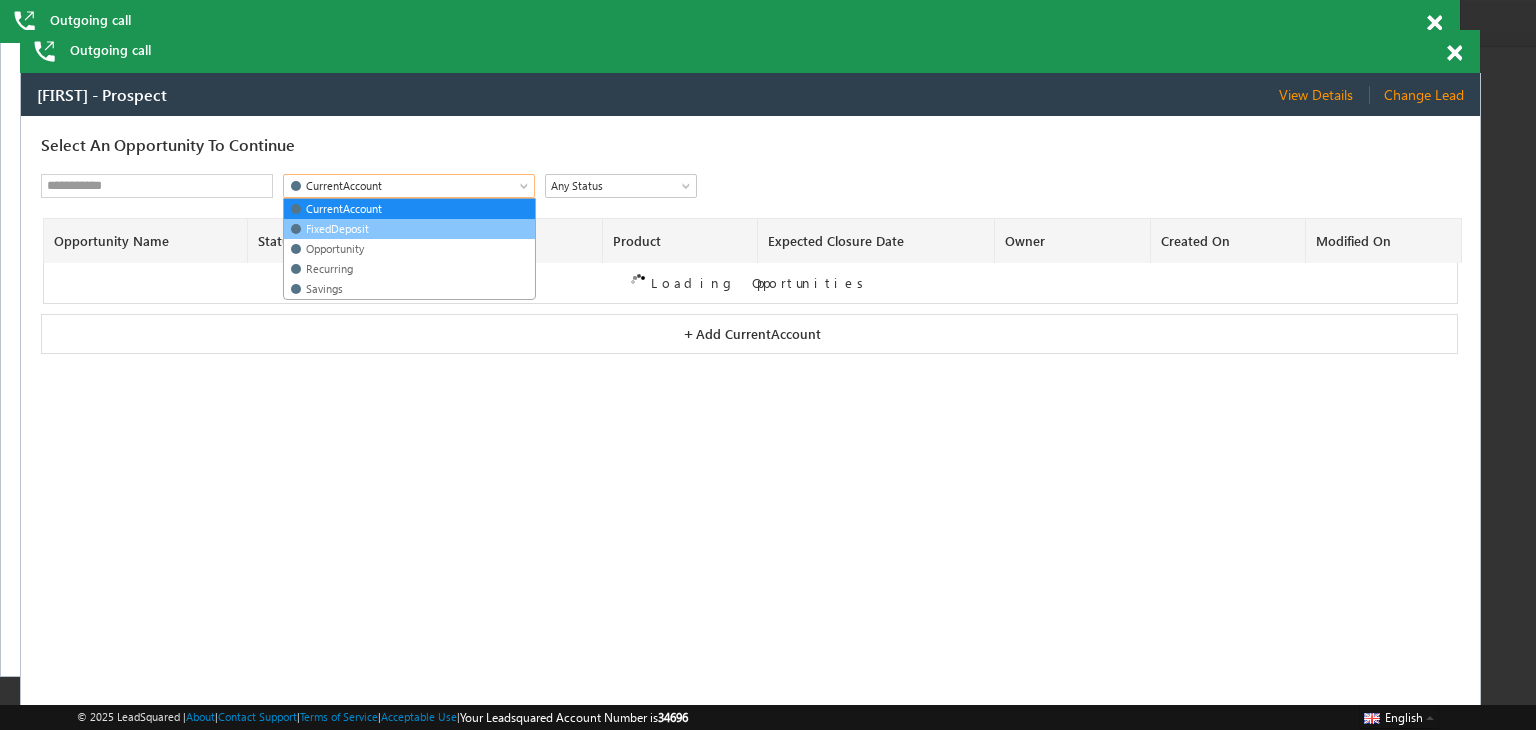 click on "FixedDeposit" at bounding box center [408, 229] 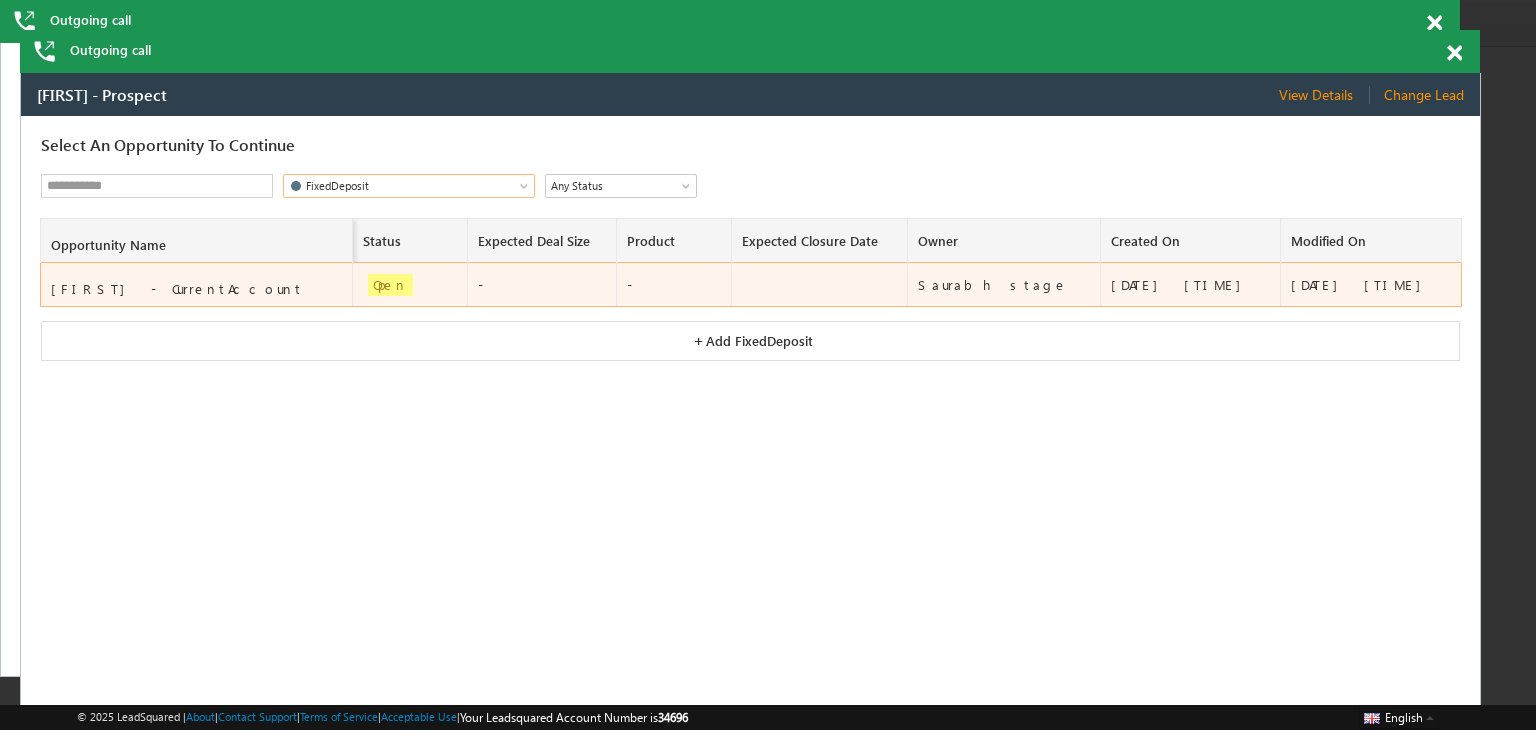 click on "[FIRST] - CurrentAccount" at bounding box center [198, 289] 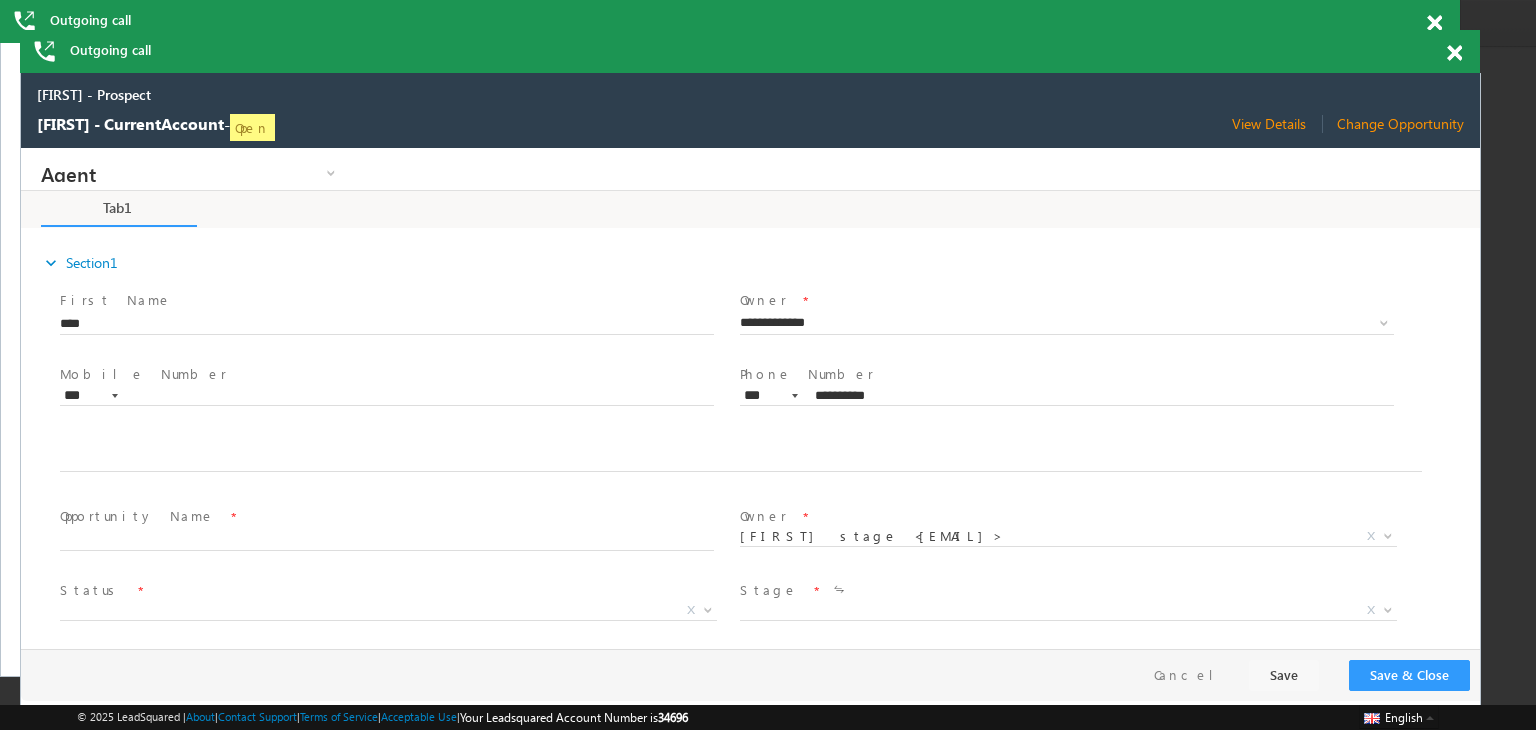 scroll, scrollTop: 0, scrollLeft: 0, axis: both 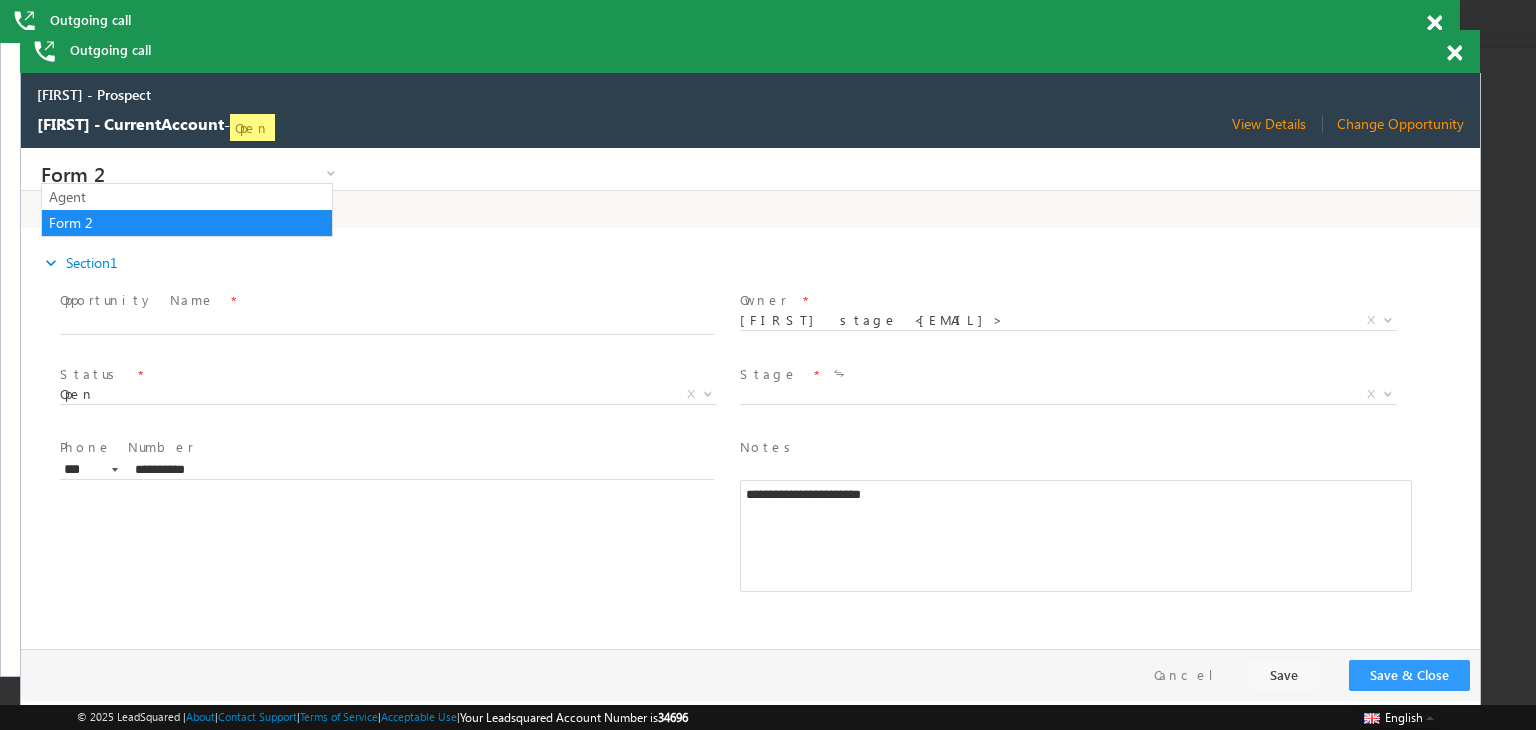 click on "Form 2" at bounding box center (191, 173) 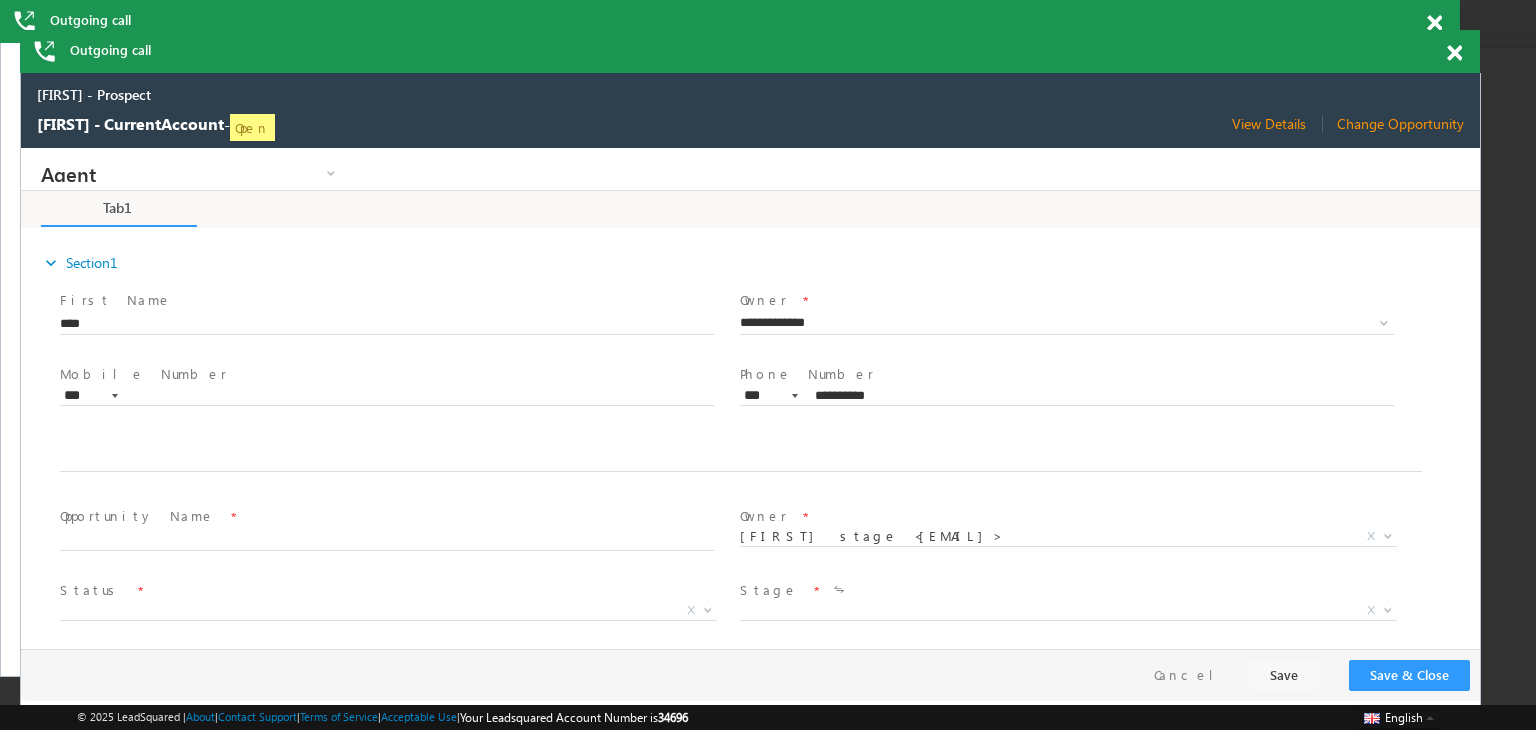 scroll, scrollTop: 0, scrollLeft: 0, axis: both 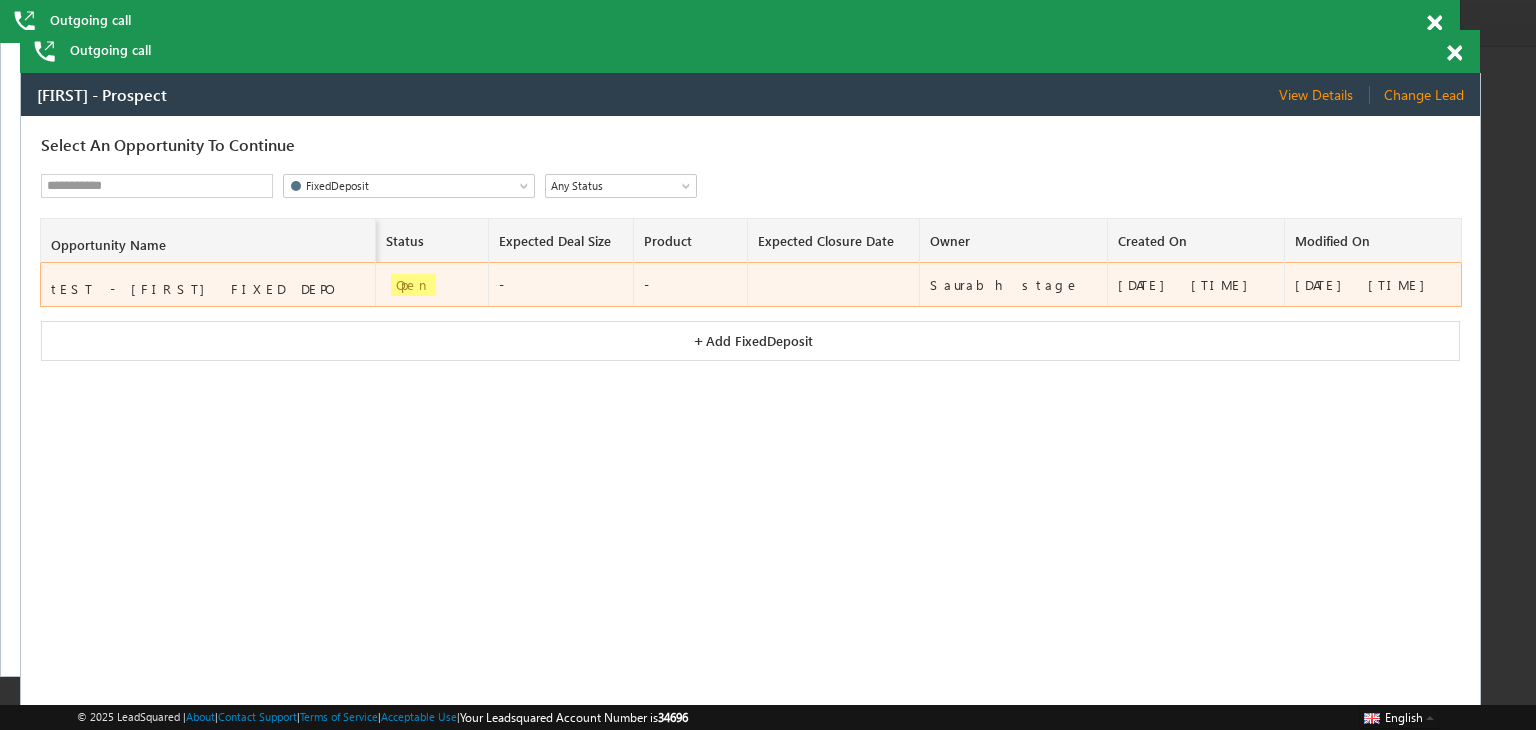 click on "tEST - JACK FIXED DEPO" at bounding box center (200, 289) 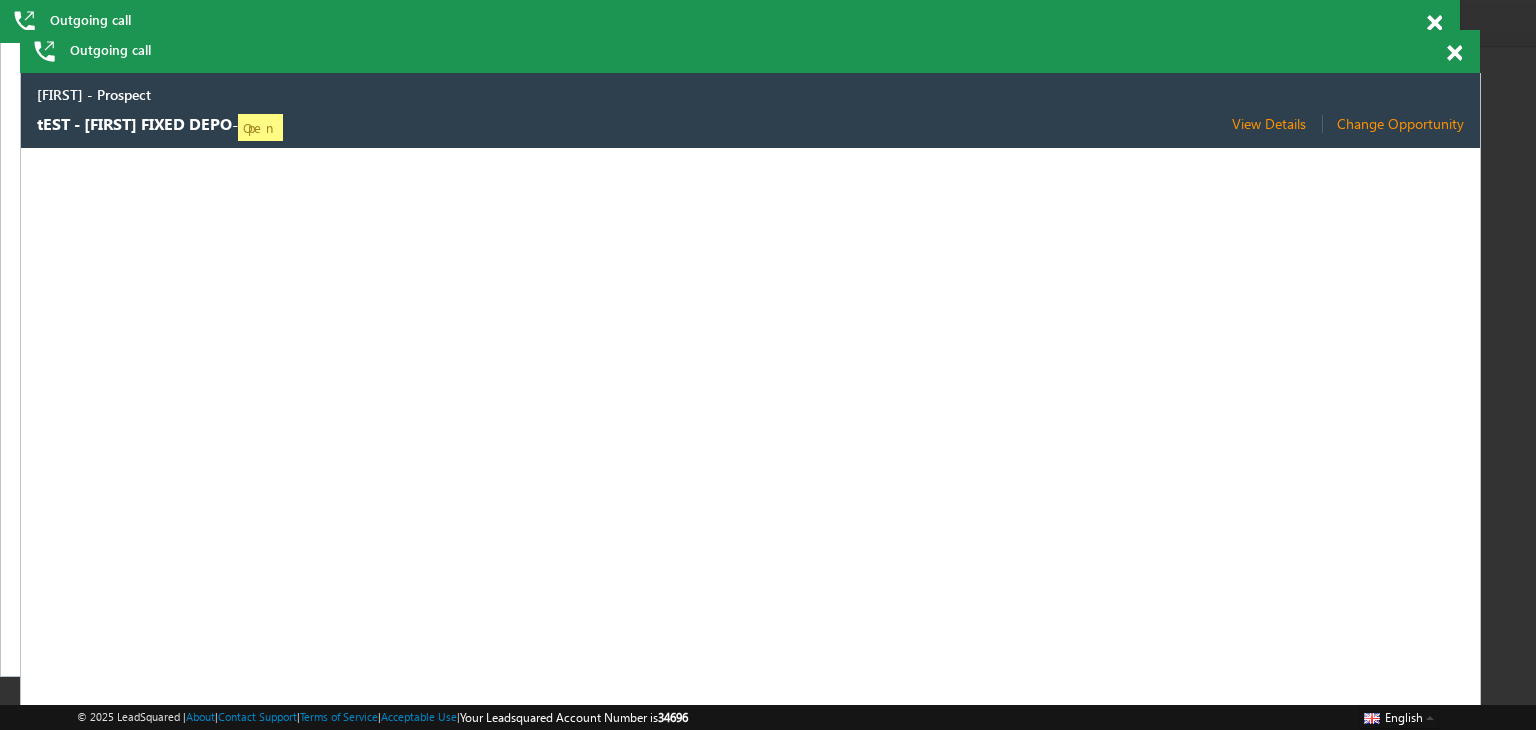 select on "****" 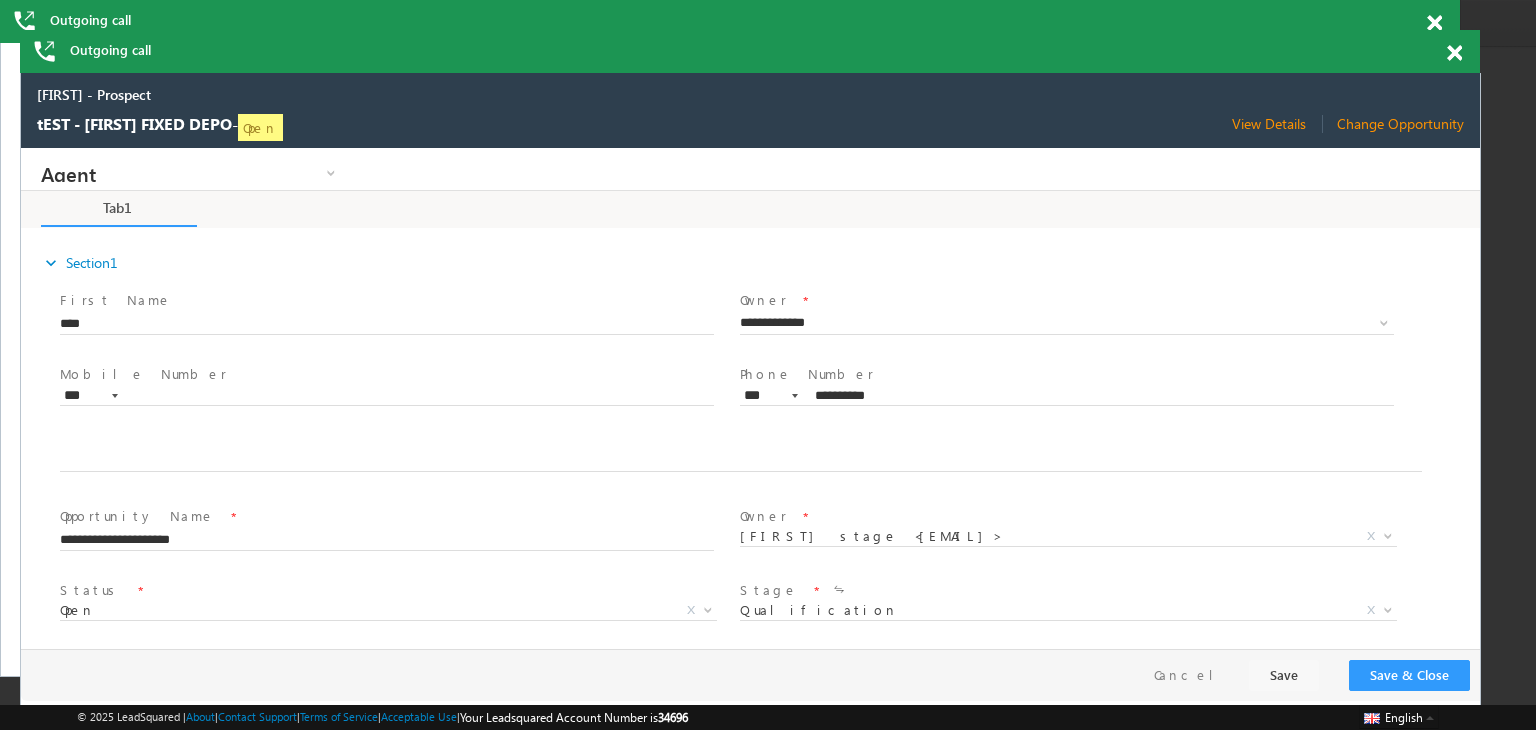 scroll, scrollTop: 0, scrollLeft: 0, axis: both 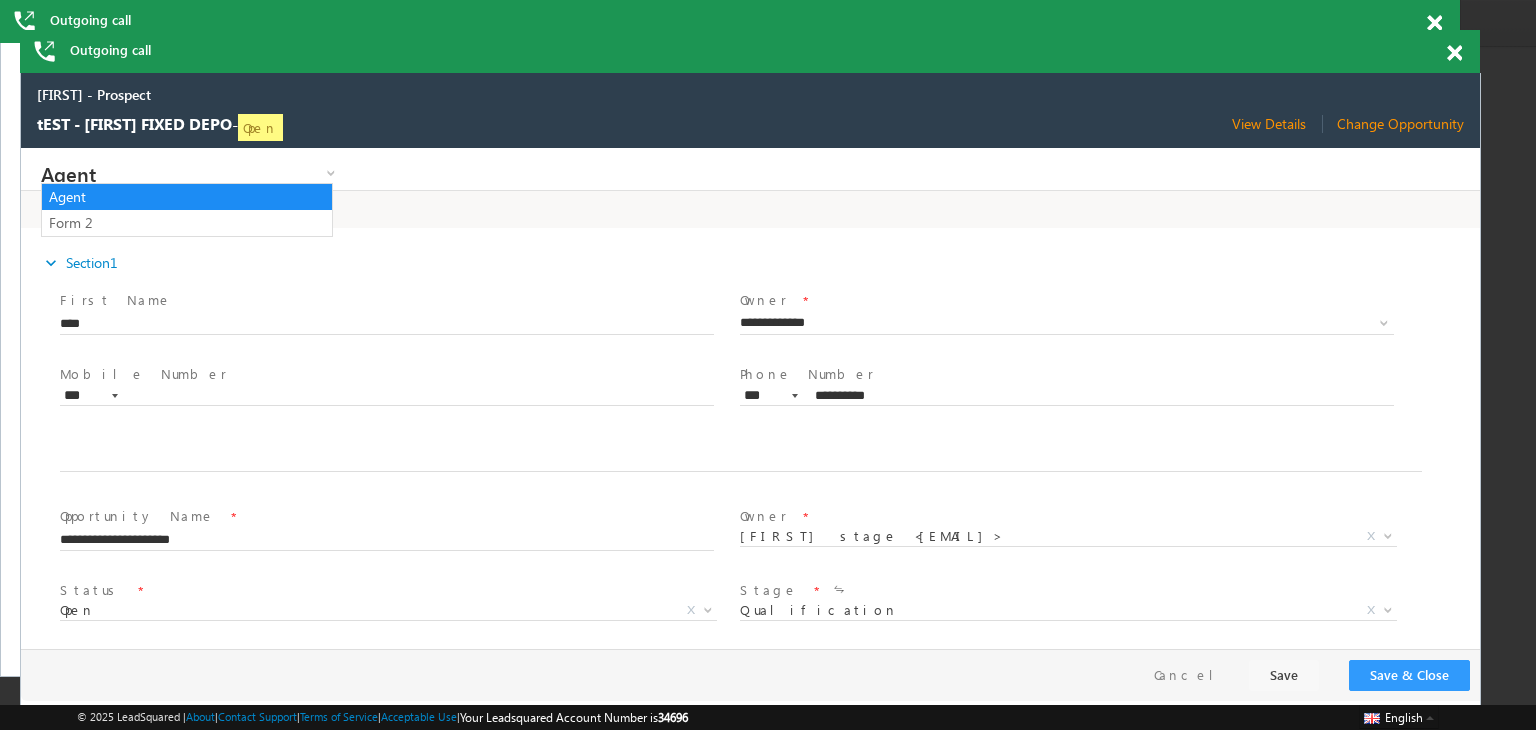 click on "Agent" at bounding box center (168, 173) 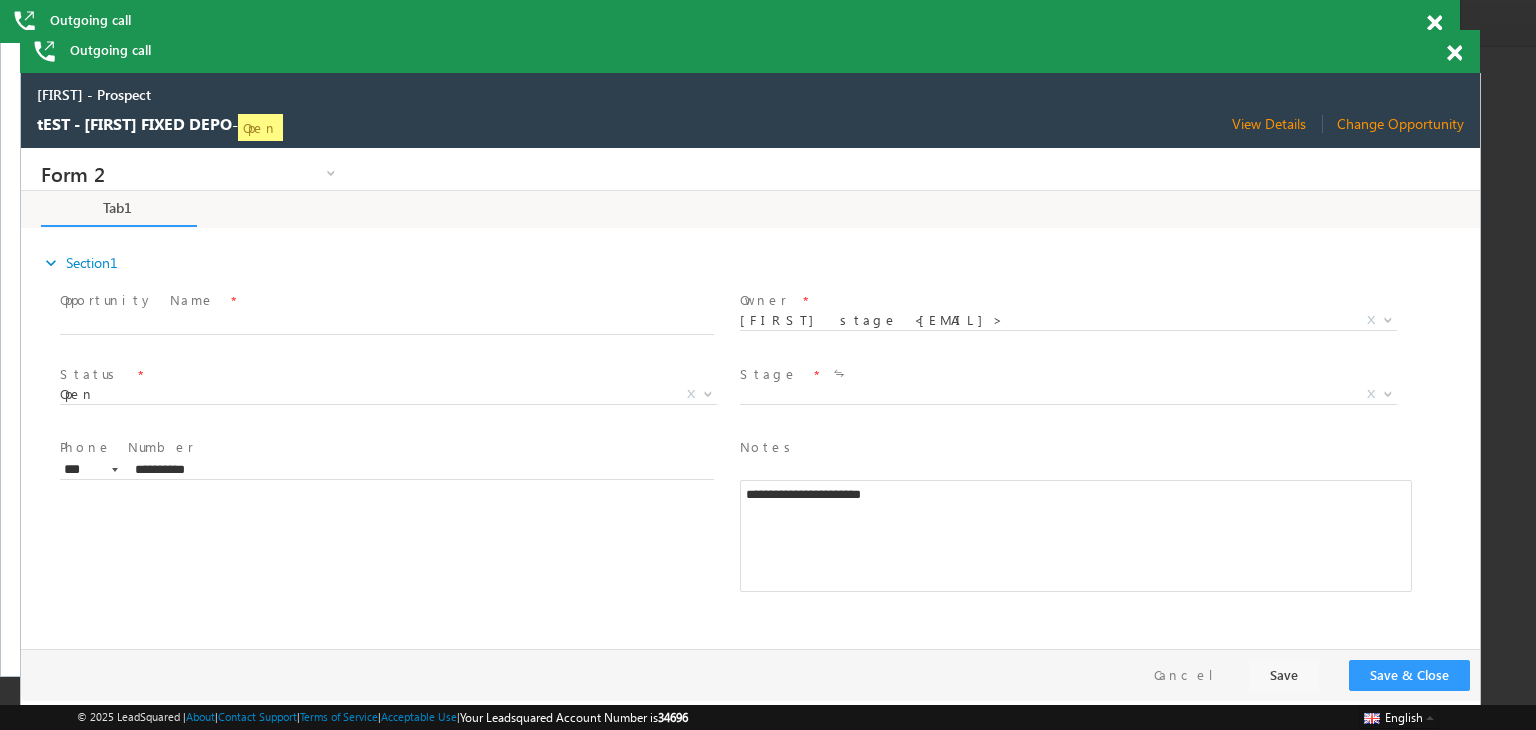scroll, scrollTop: 0, scrollLeft: 0, axis: both 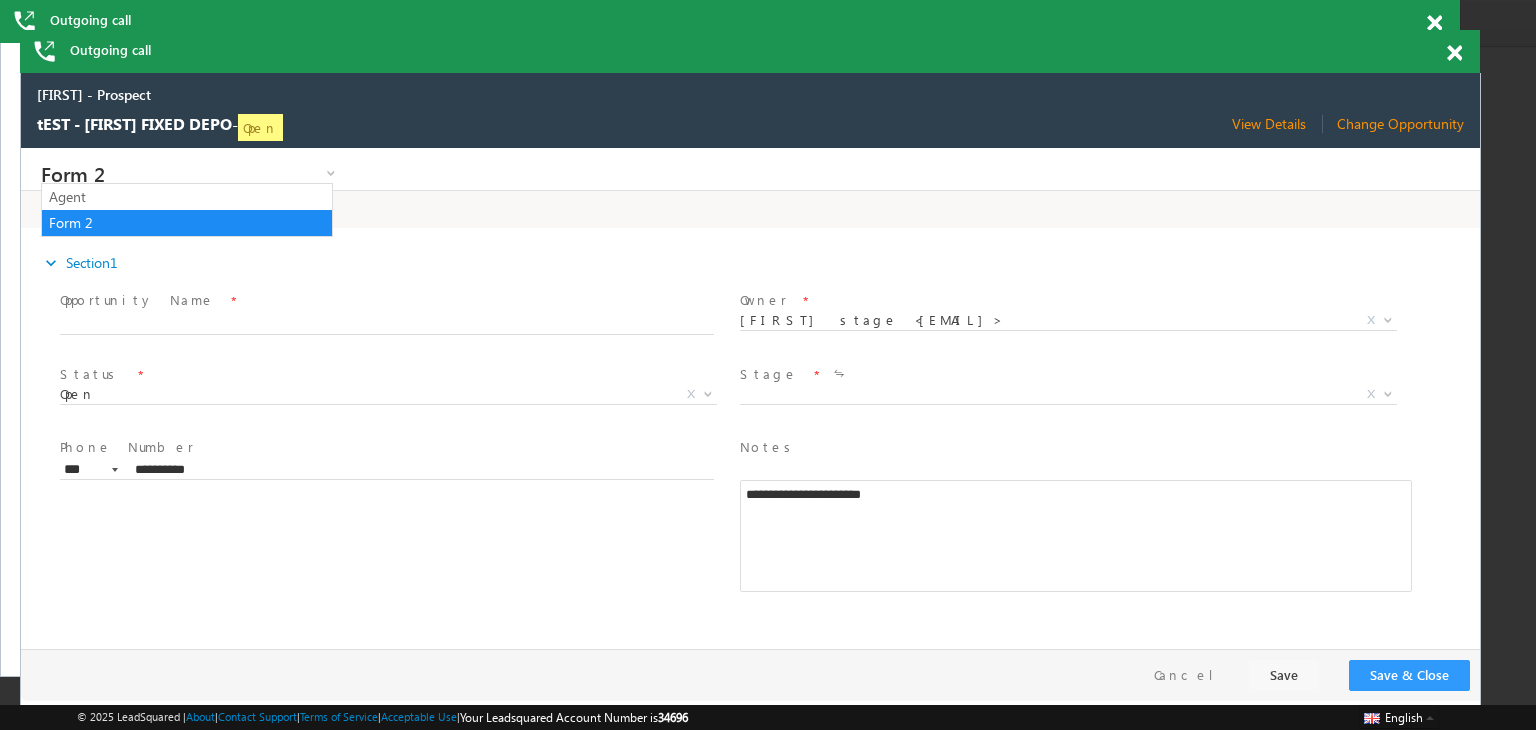 click on "Form 2" at bounding box center (191, 173) 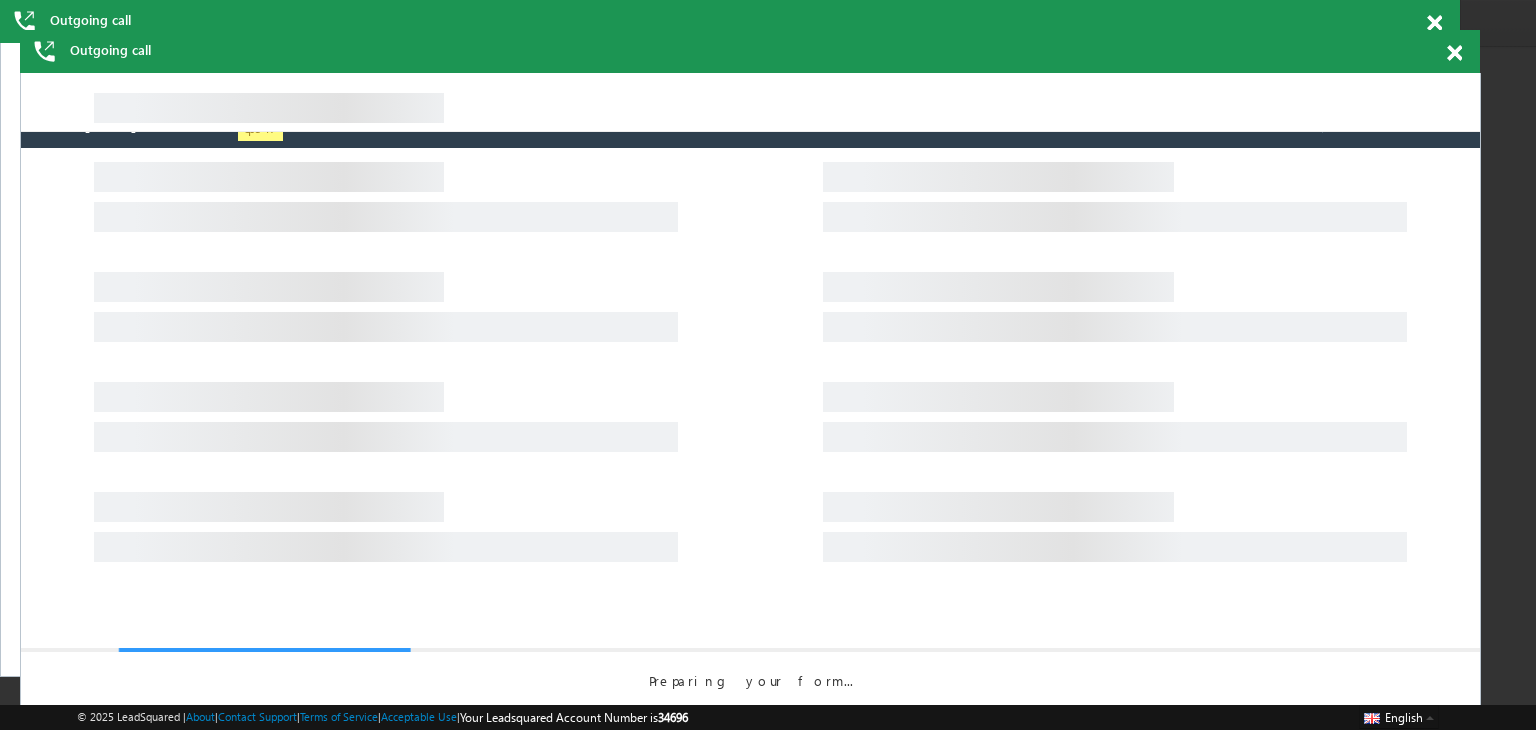 select on "****" 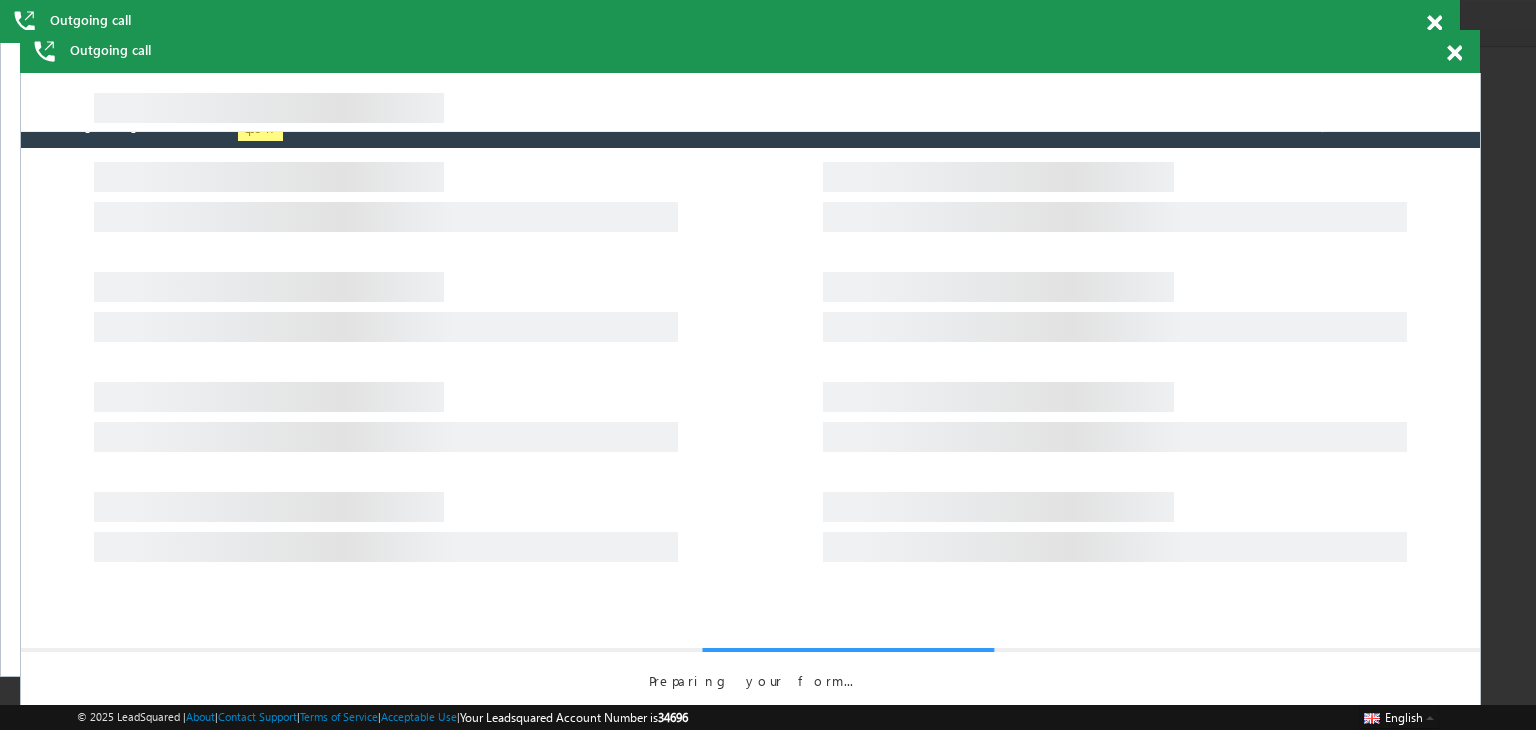 select on "**********" 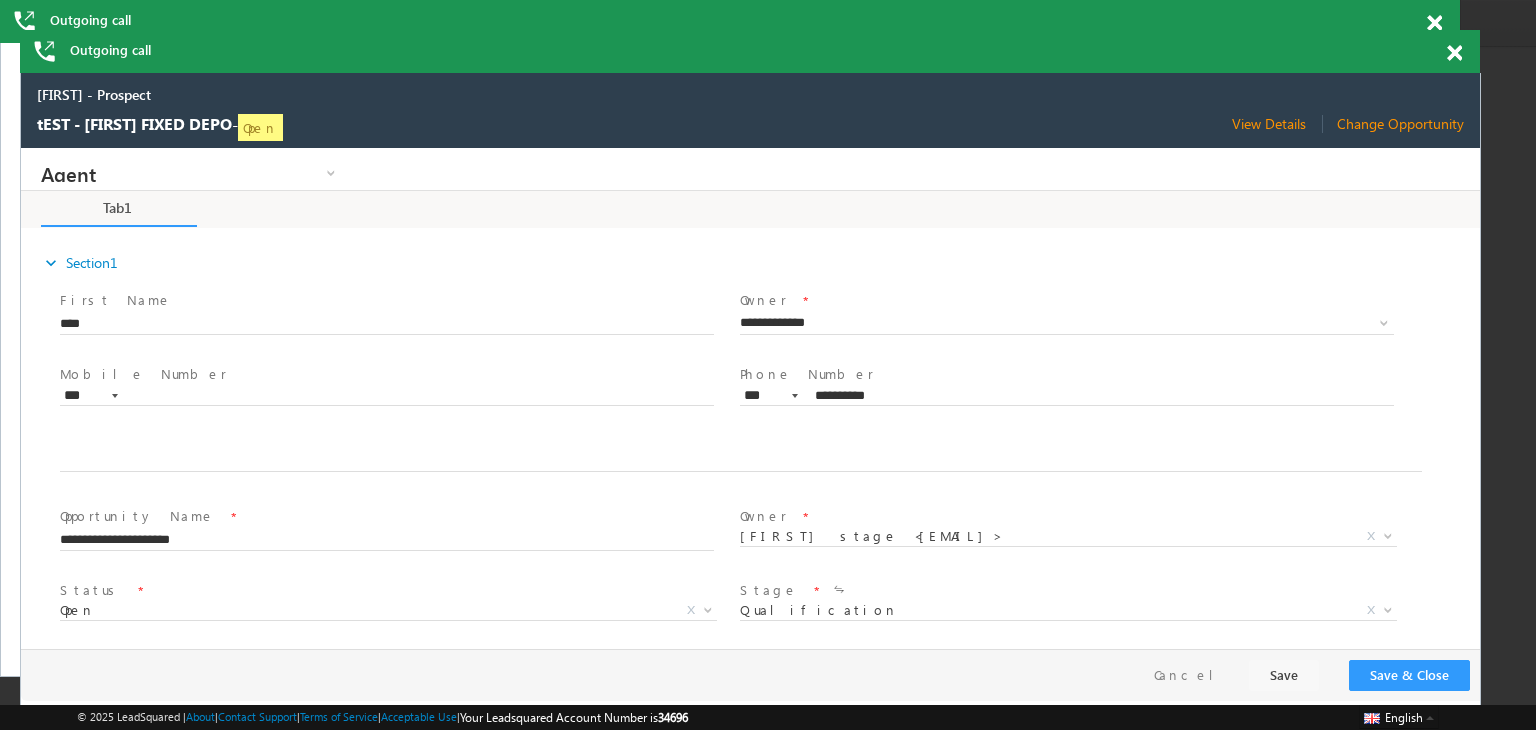 scroll, scrollTop: 0, scrollLeft: 0, axis: both 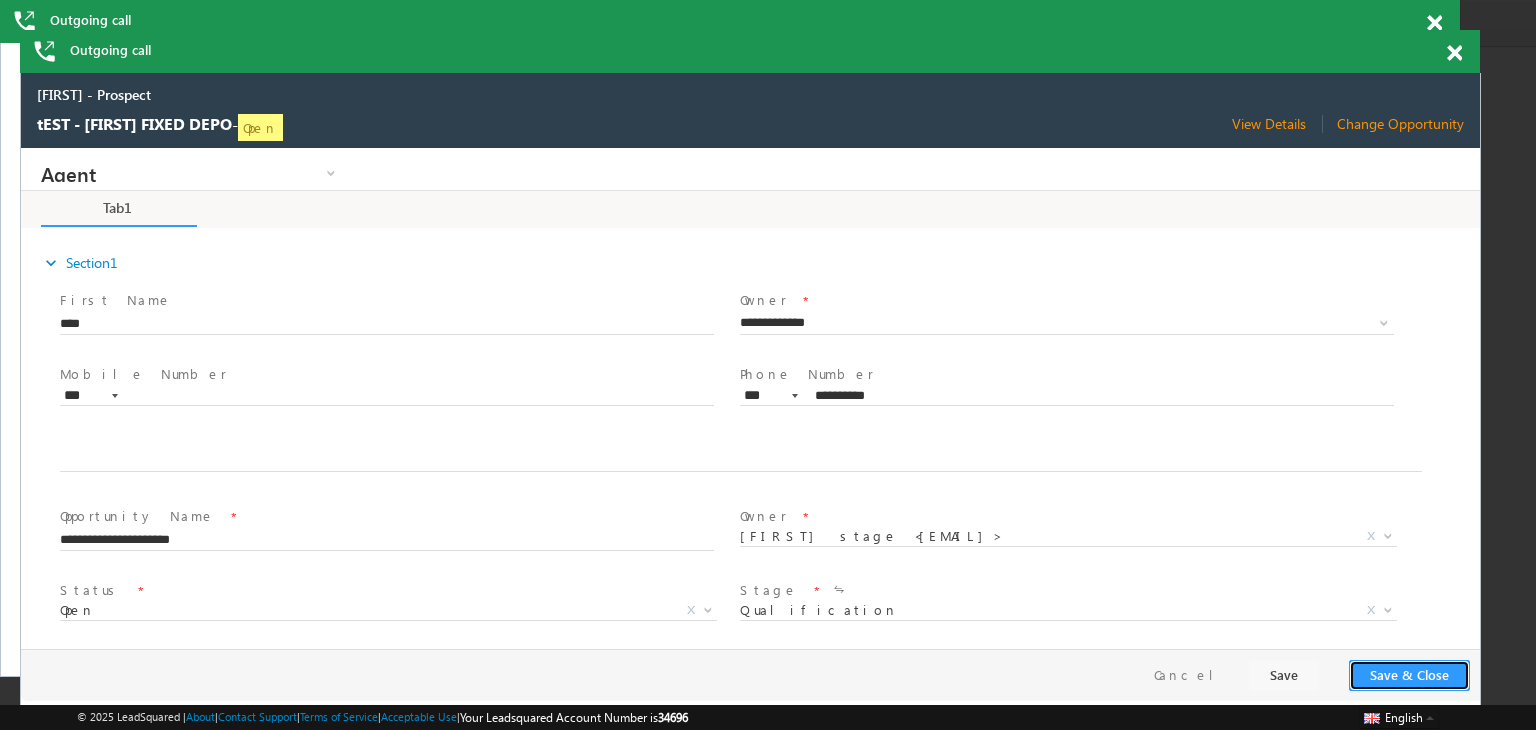 click on "Save & Close" at bounding box center (1409, 675) 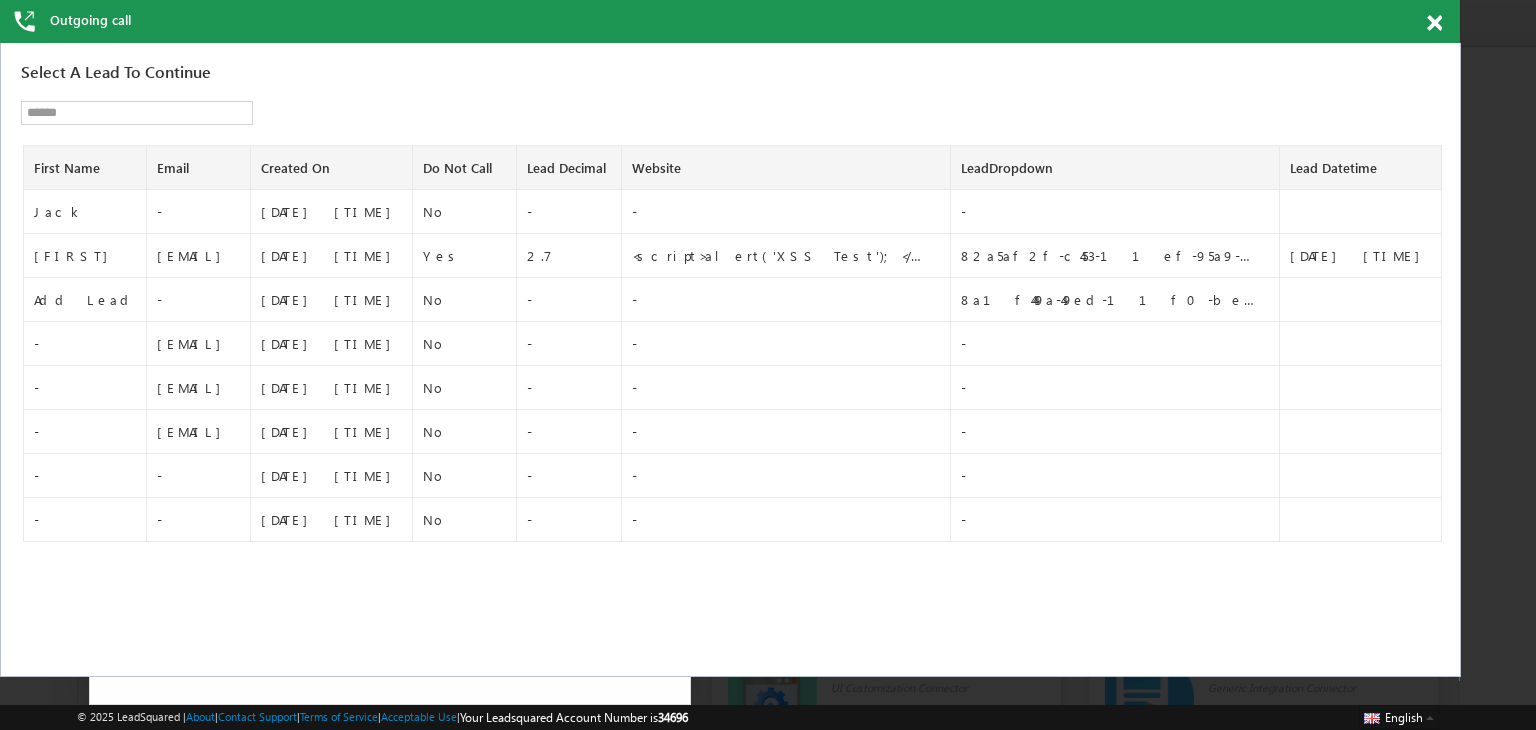 click at bounding box center [1434, 23] 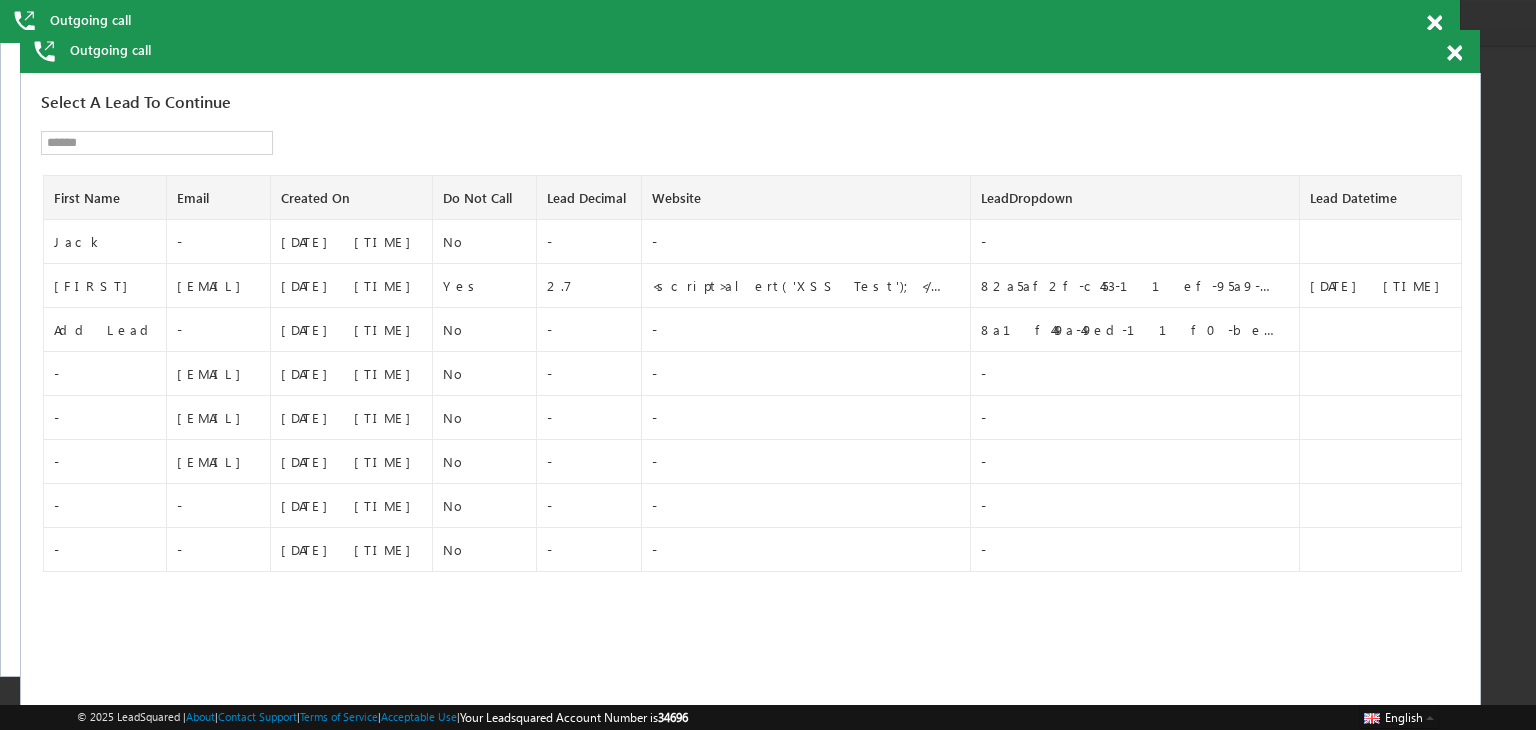 scroll, scrollTop: 0, scrollLeft: 0, axis: both 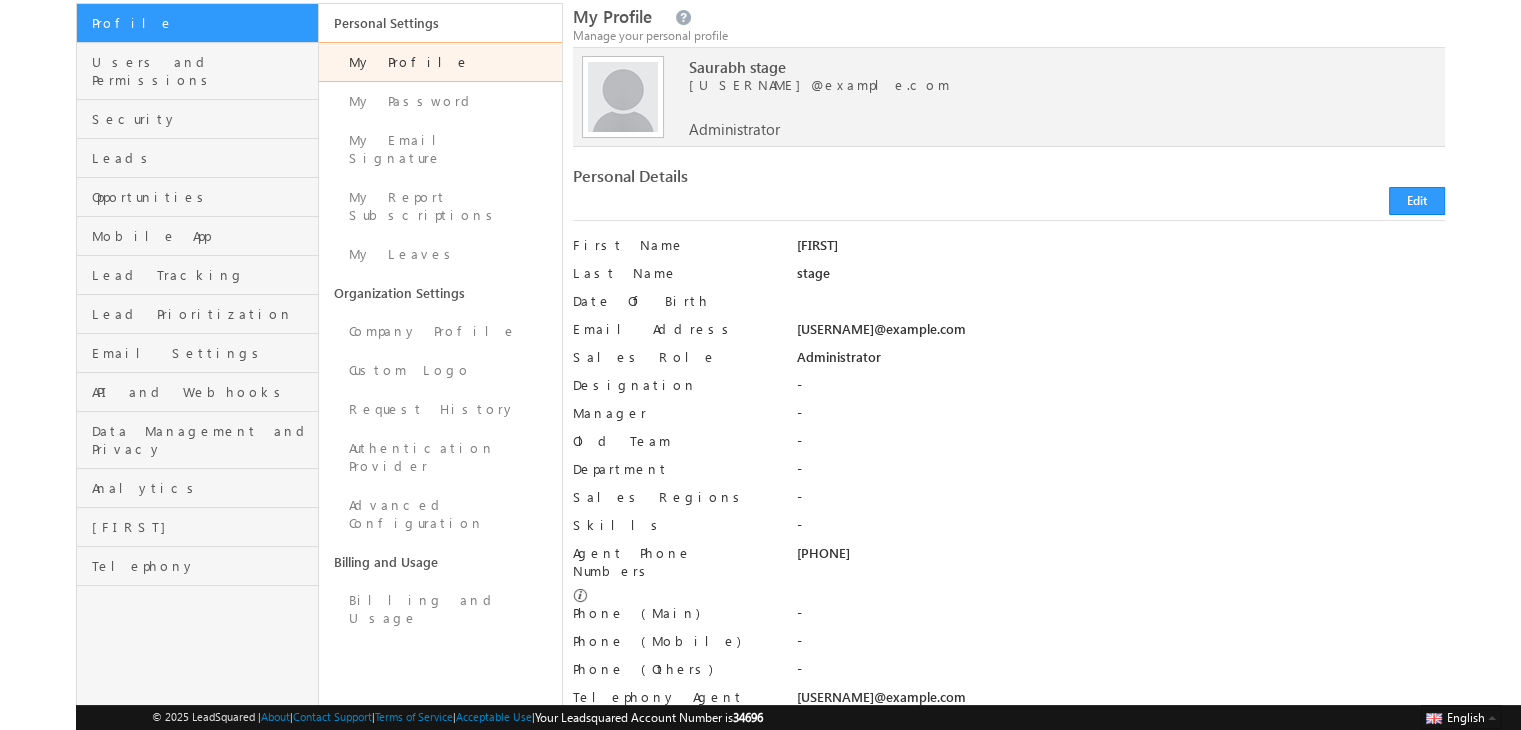 click on "+91-9591726508" at bounding box center (1120, 558) 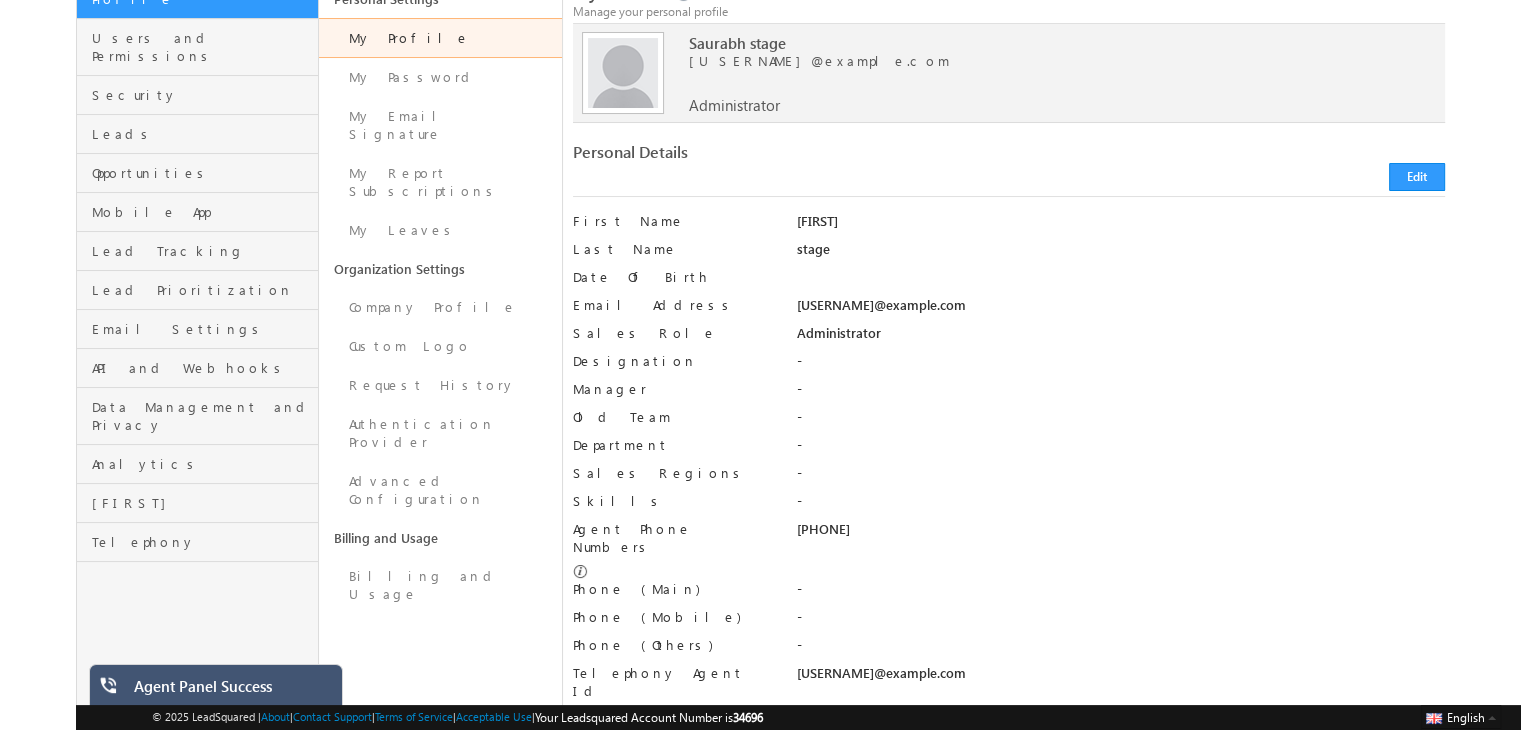 scroll, scrollTop: 0, scrollLeft: 0, axis: both 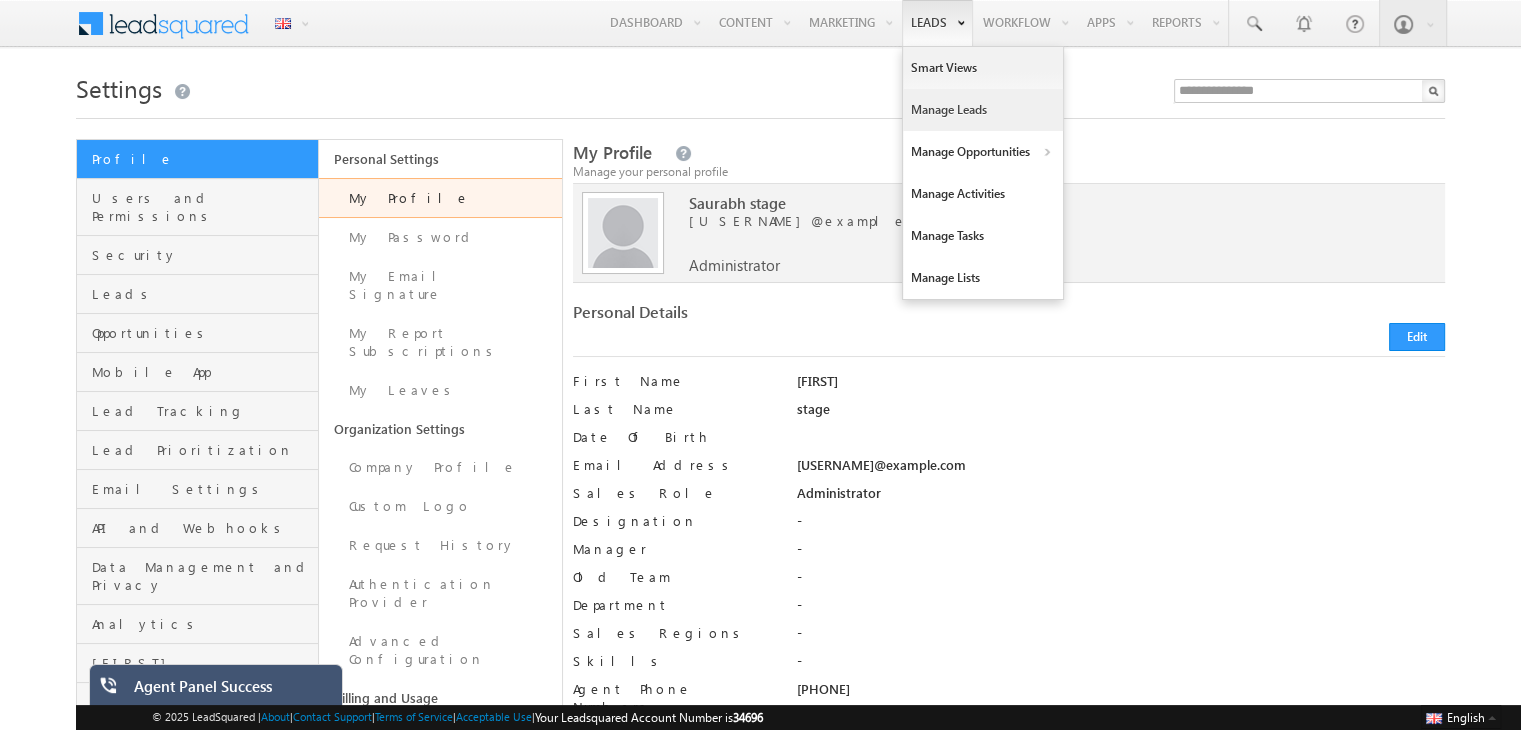 click on "Manage Leads" at bounding box center [983, 110] 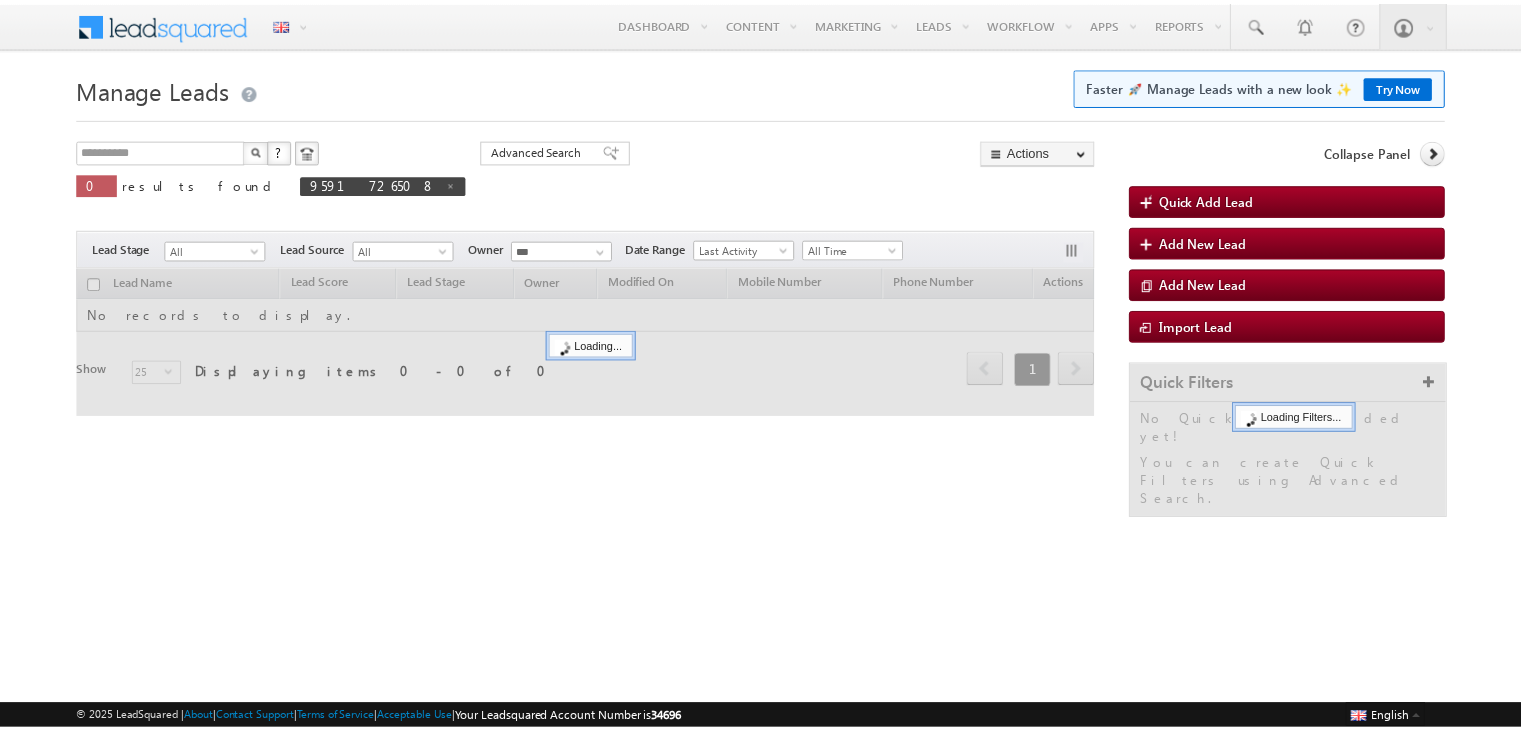 scroll, scrollTop: 0, scrollLeft: 0, axis: both 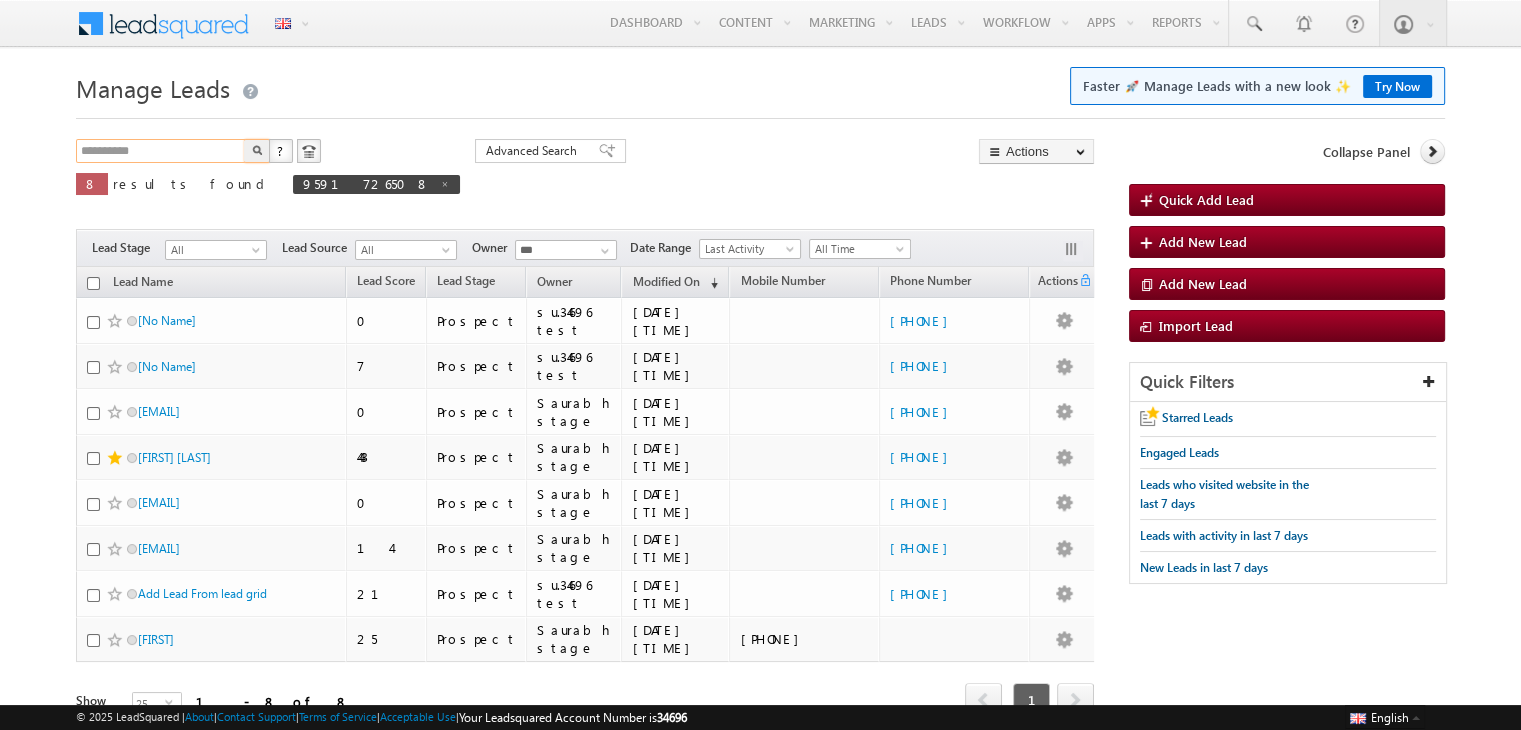 click on "**********" at bounding box center [161, 151] 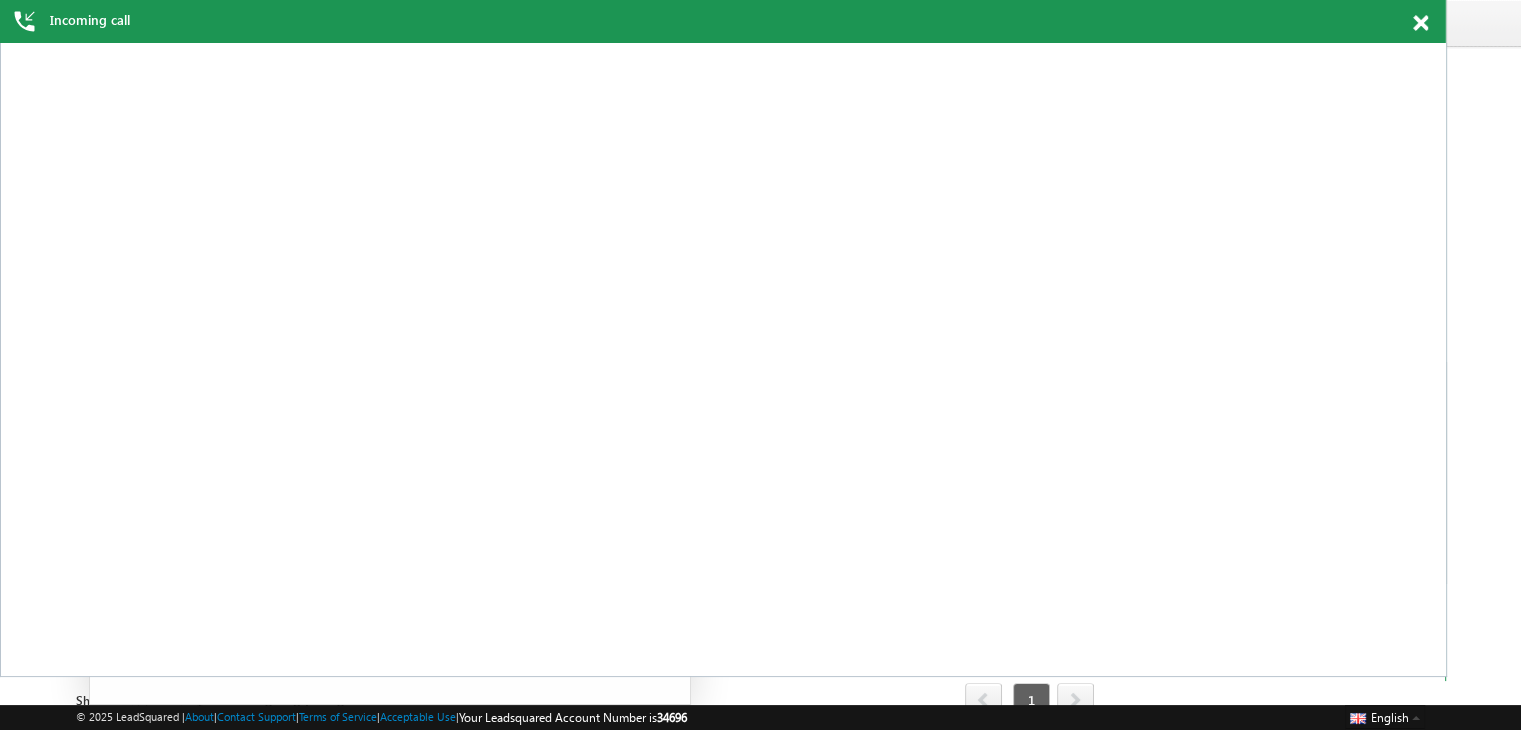 scroll, scrollTop: 0, scrollLeft: 0, axis: both 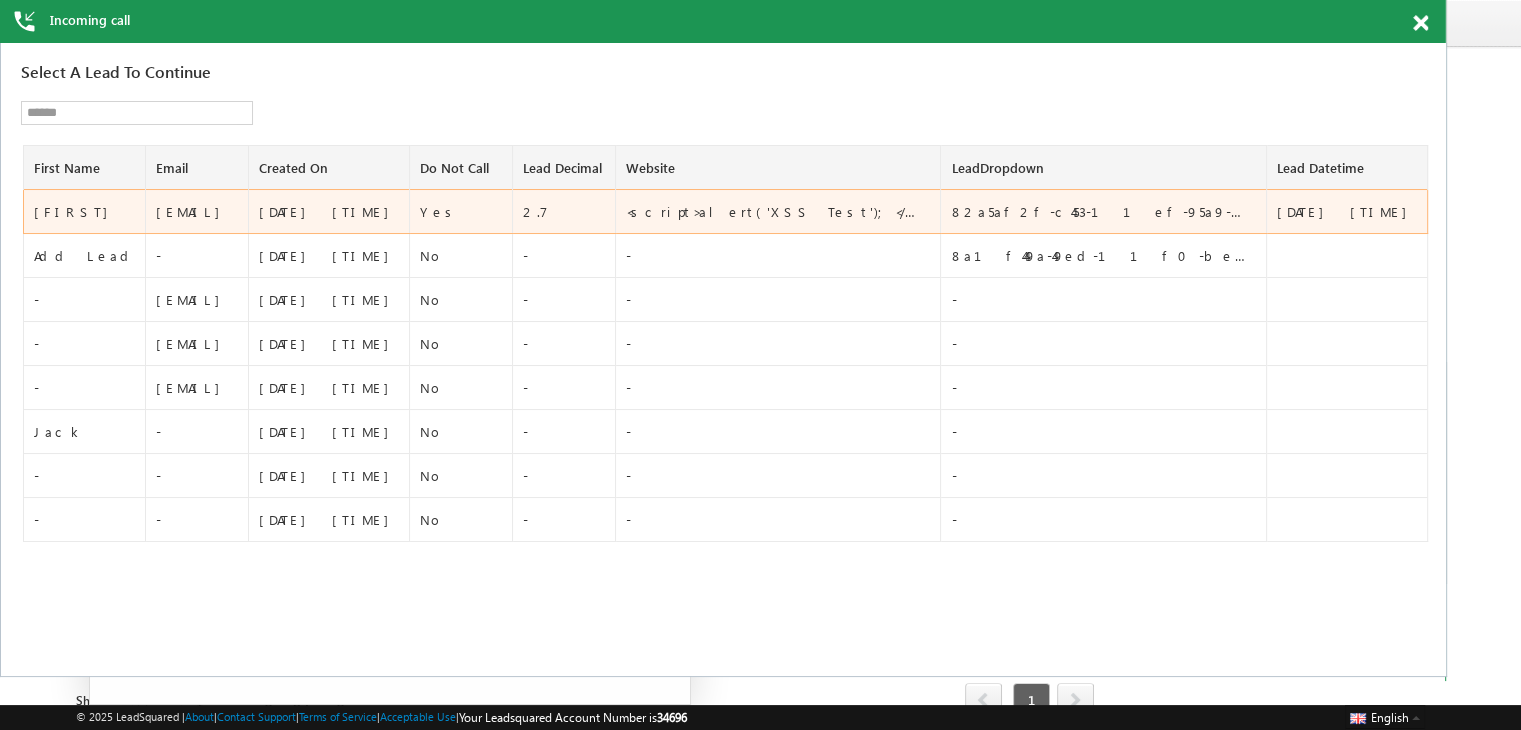 click on "[FIRST]" at bounding box center (86, 212) 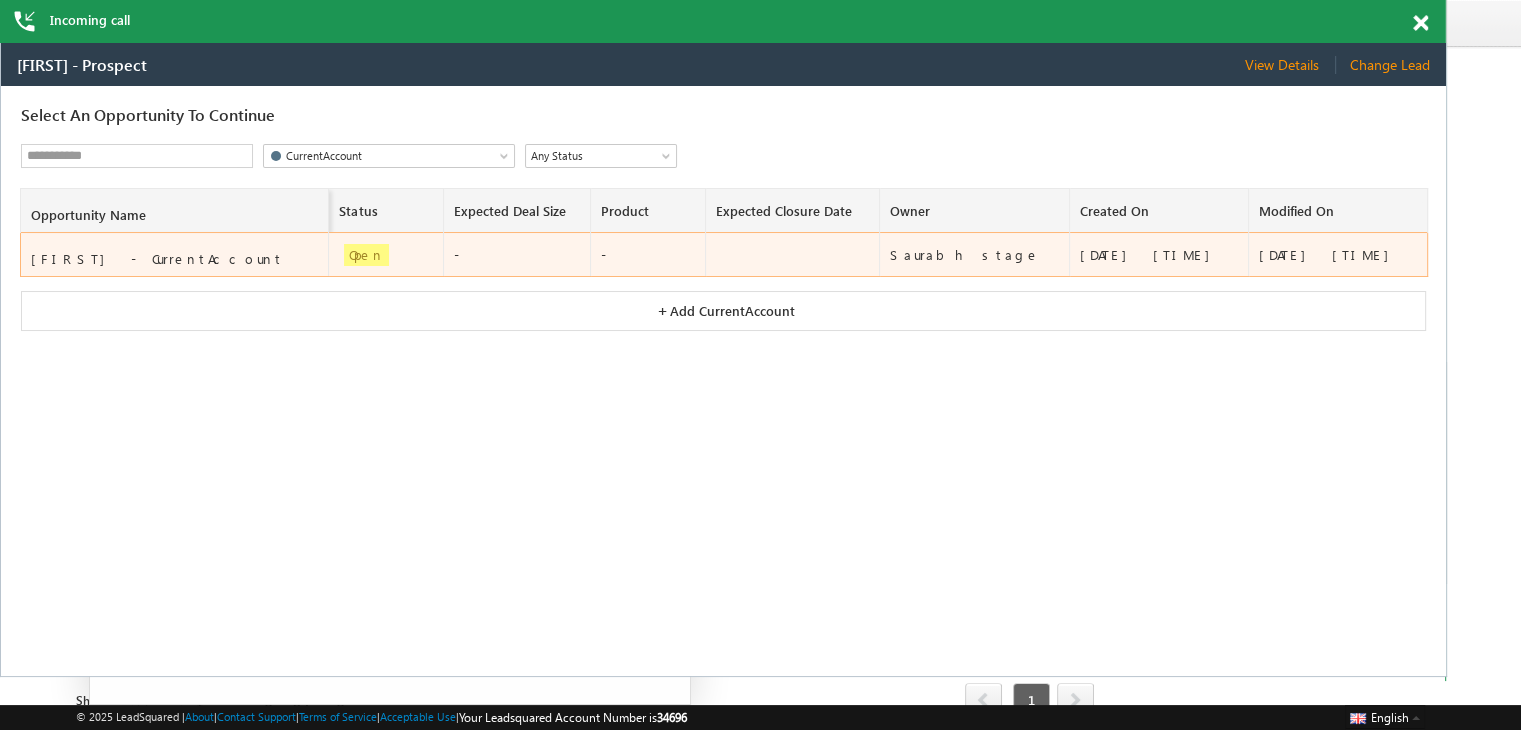 click on "Maria - CurrentAccount" at bounding box center (176, 259) 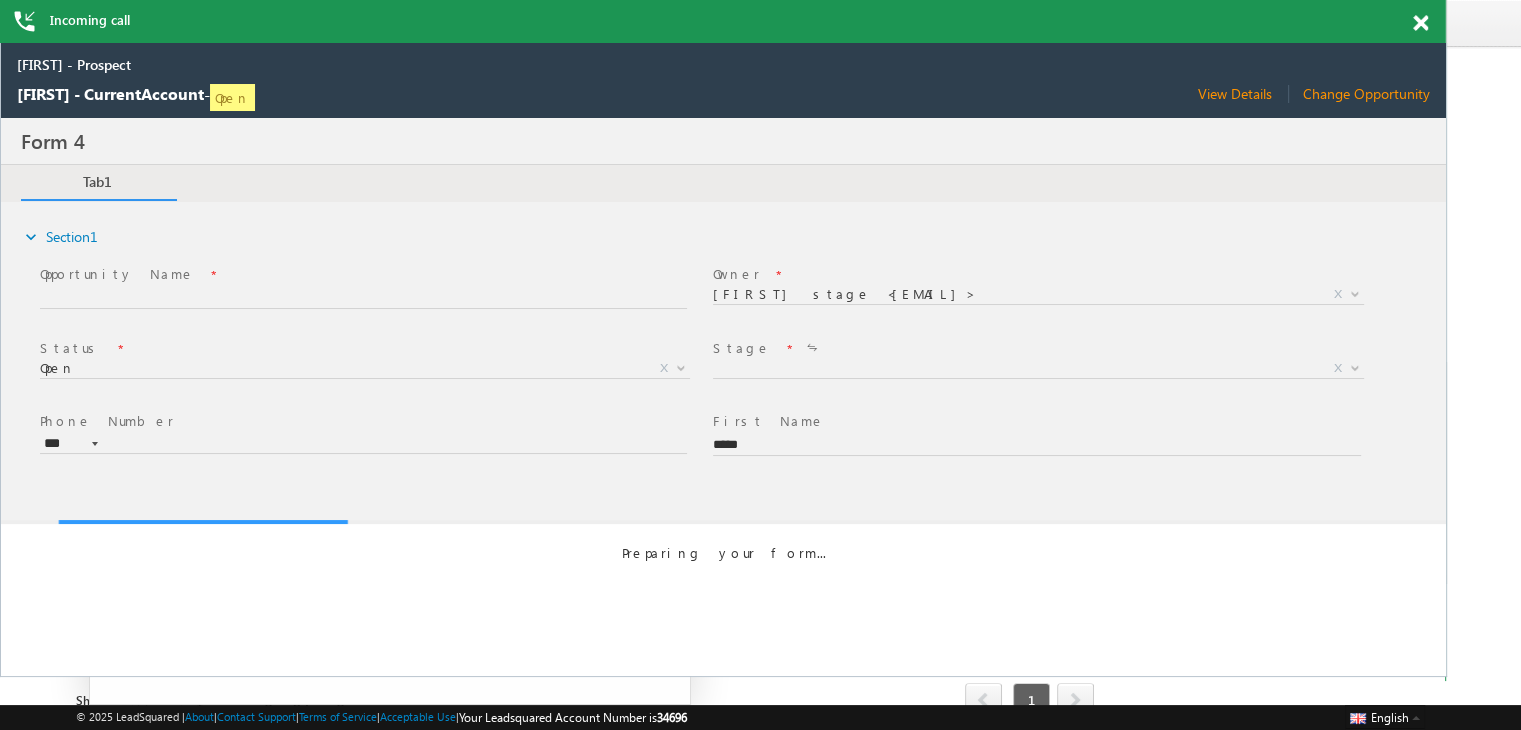 scroll, scrollTop: 0, scrollLeft: 0, axis: both 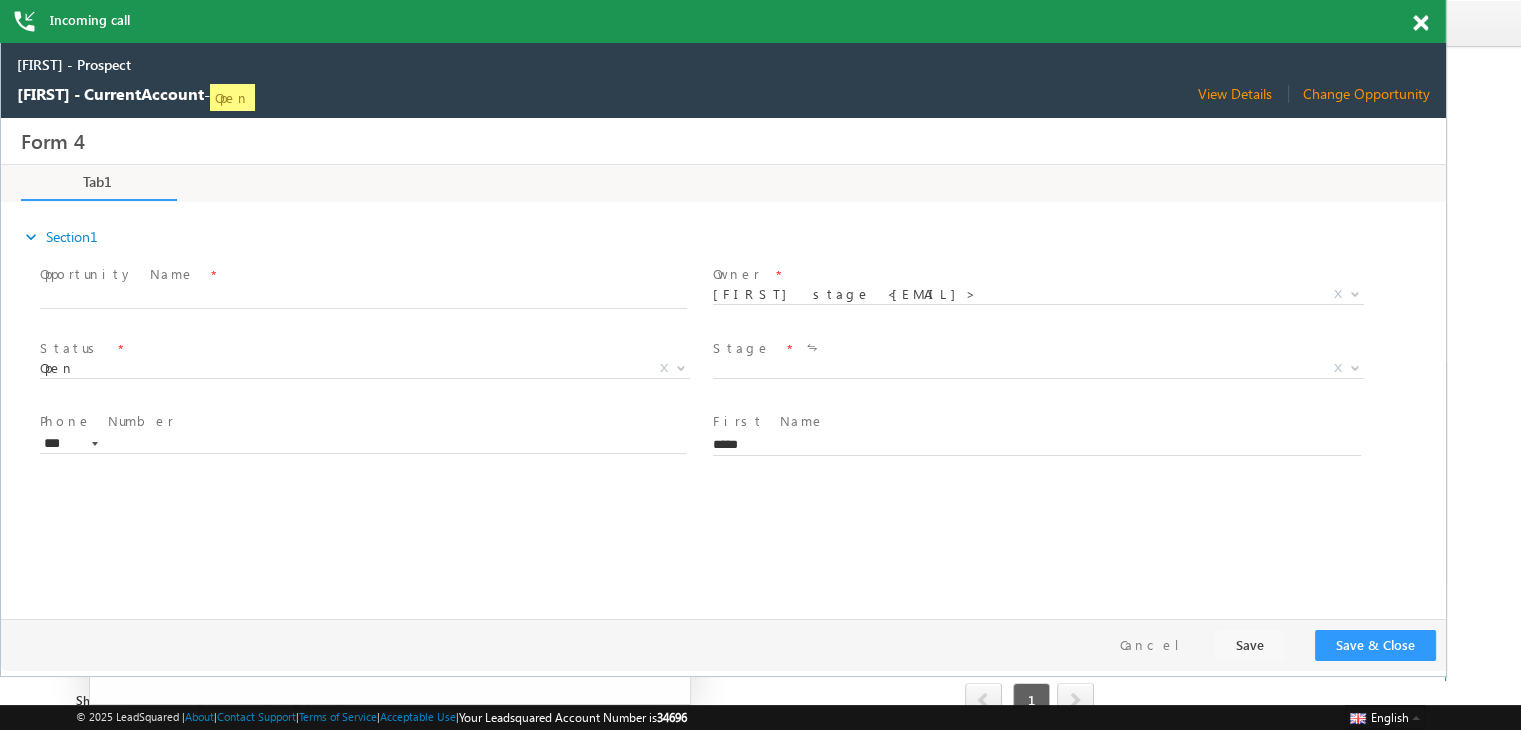 click on "Maria - Prospect                    View Details                               Change Lead" at bounding box center (722, 64) 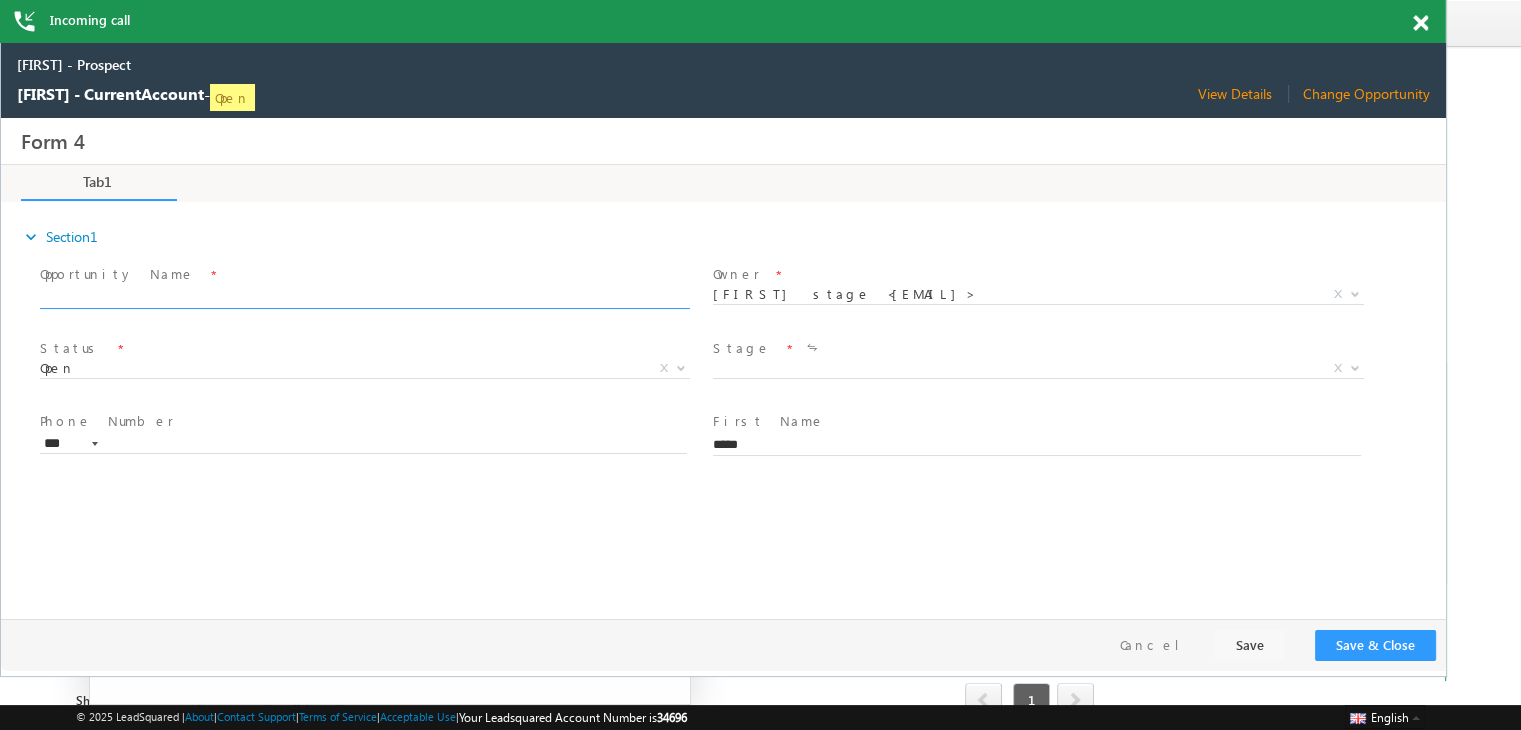 click at bounding box center (363, 299) 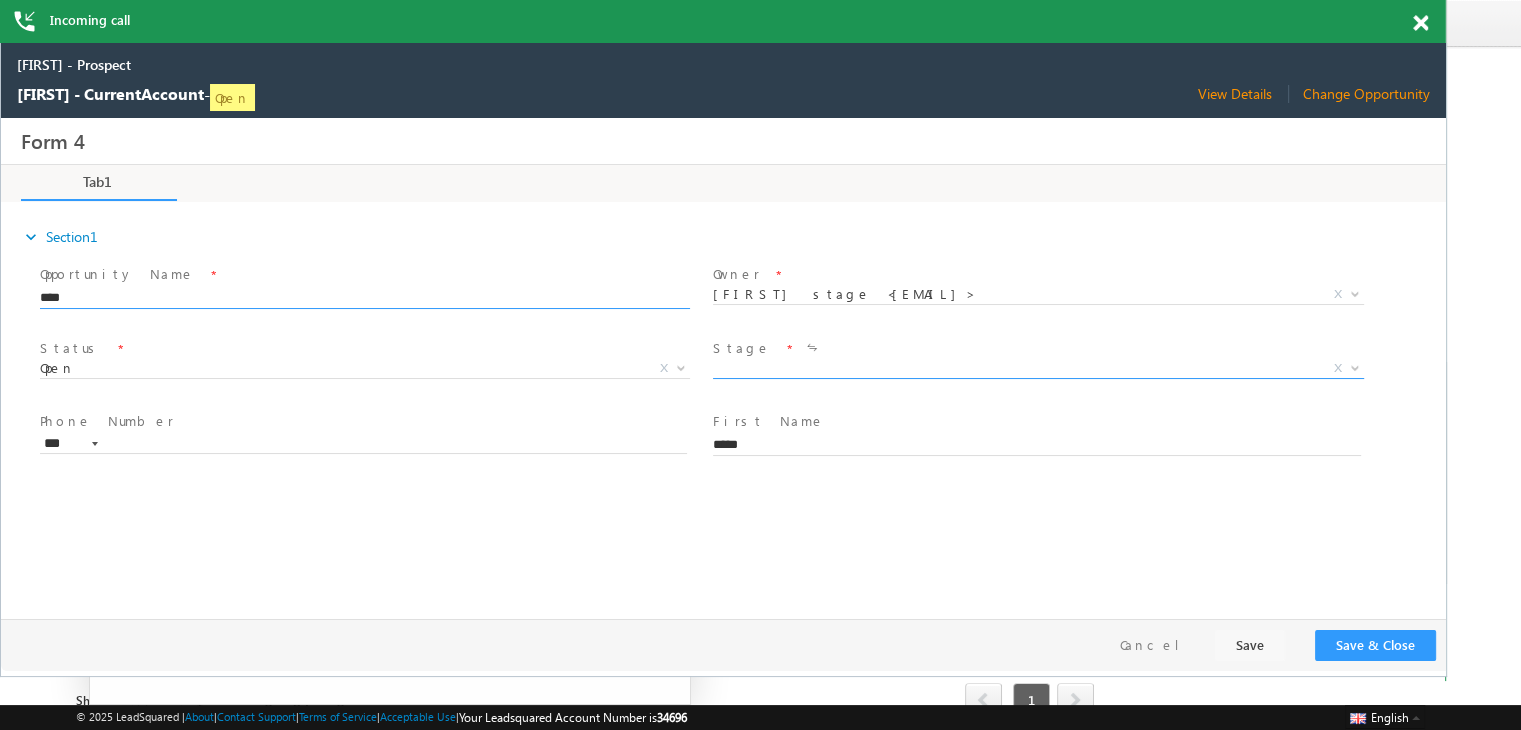 type on "****" 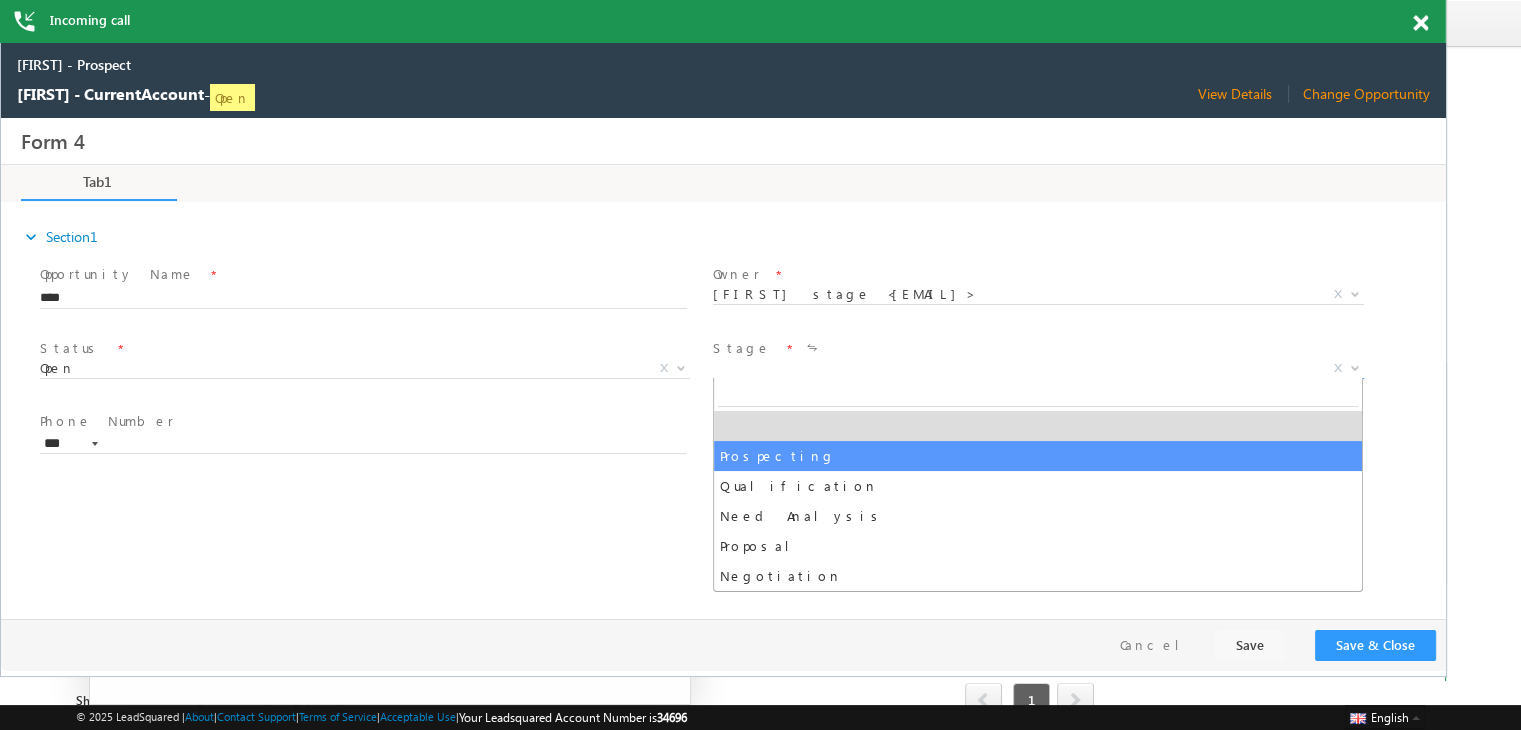 select on "**********" 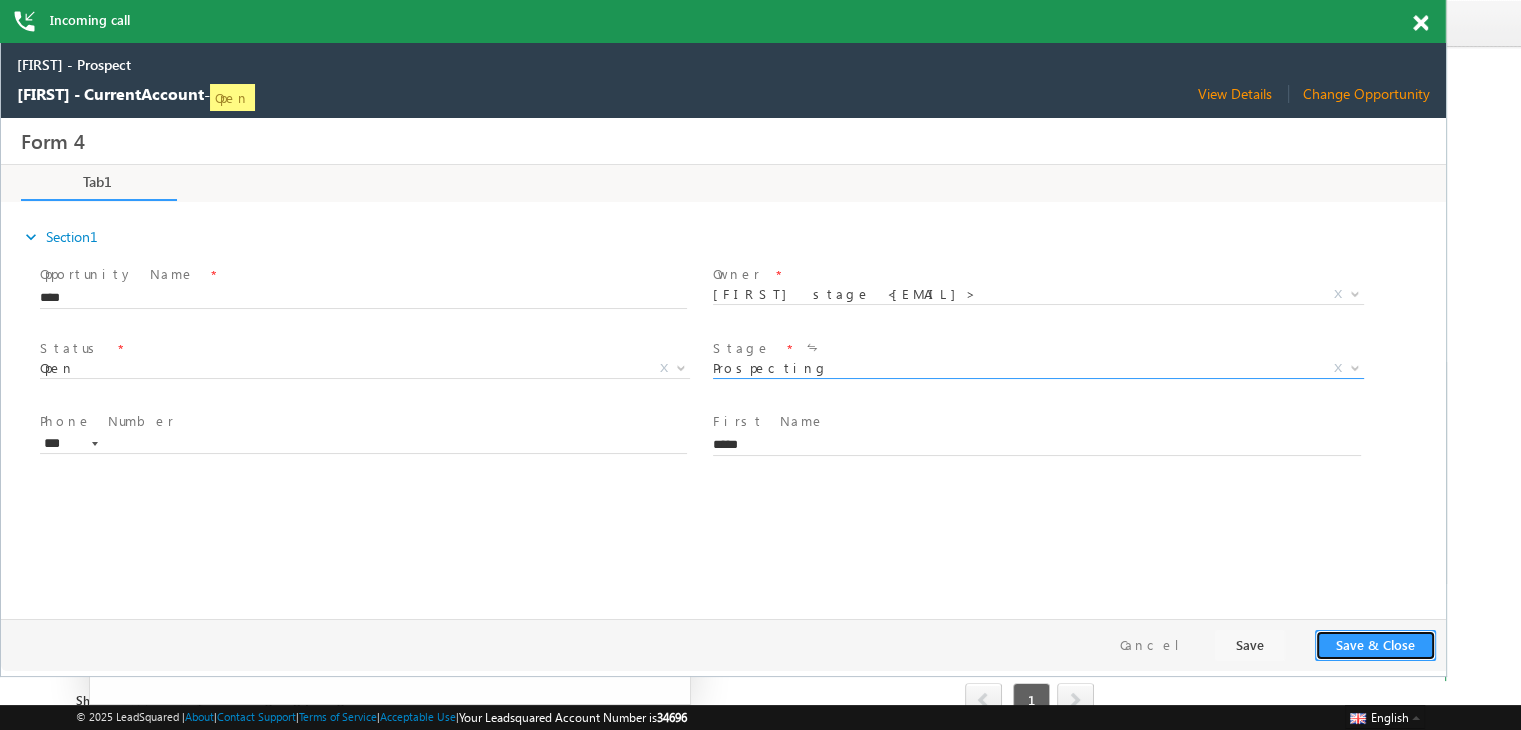 click on "Save & Close" at bounding box center [1375, 645] 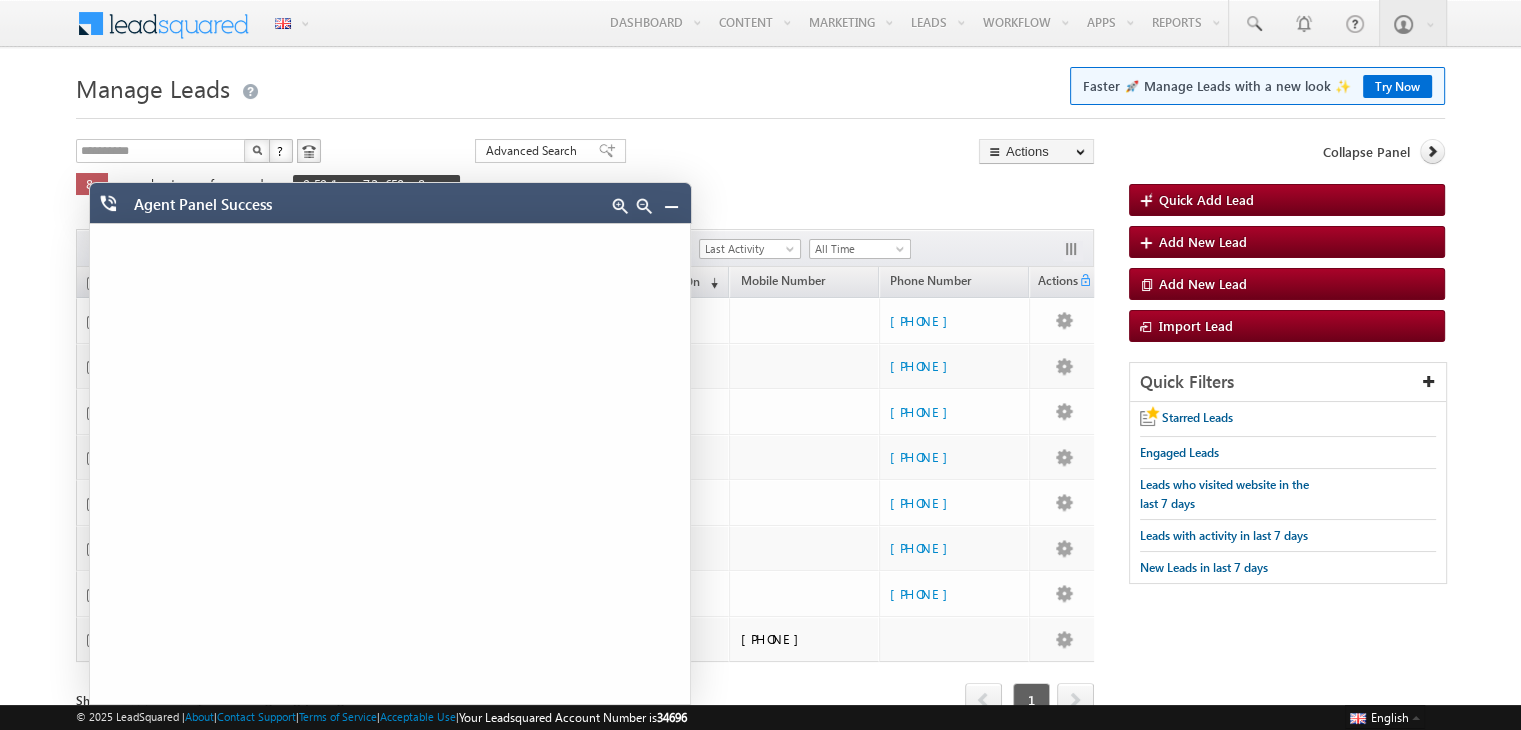 click at bounding box center [671, 206] 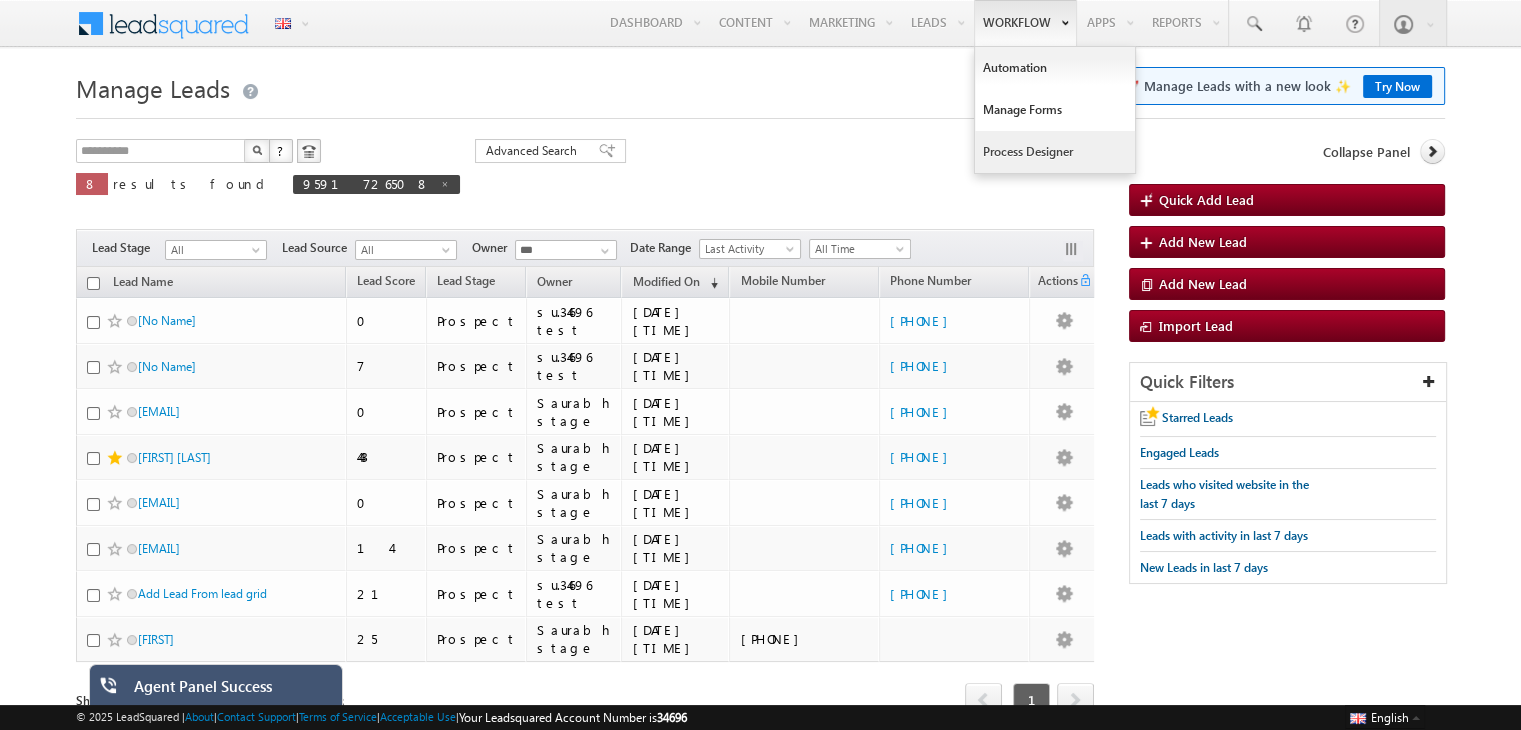 click on "Process Designer" at bounding box center [1055, 152] 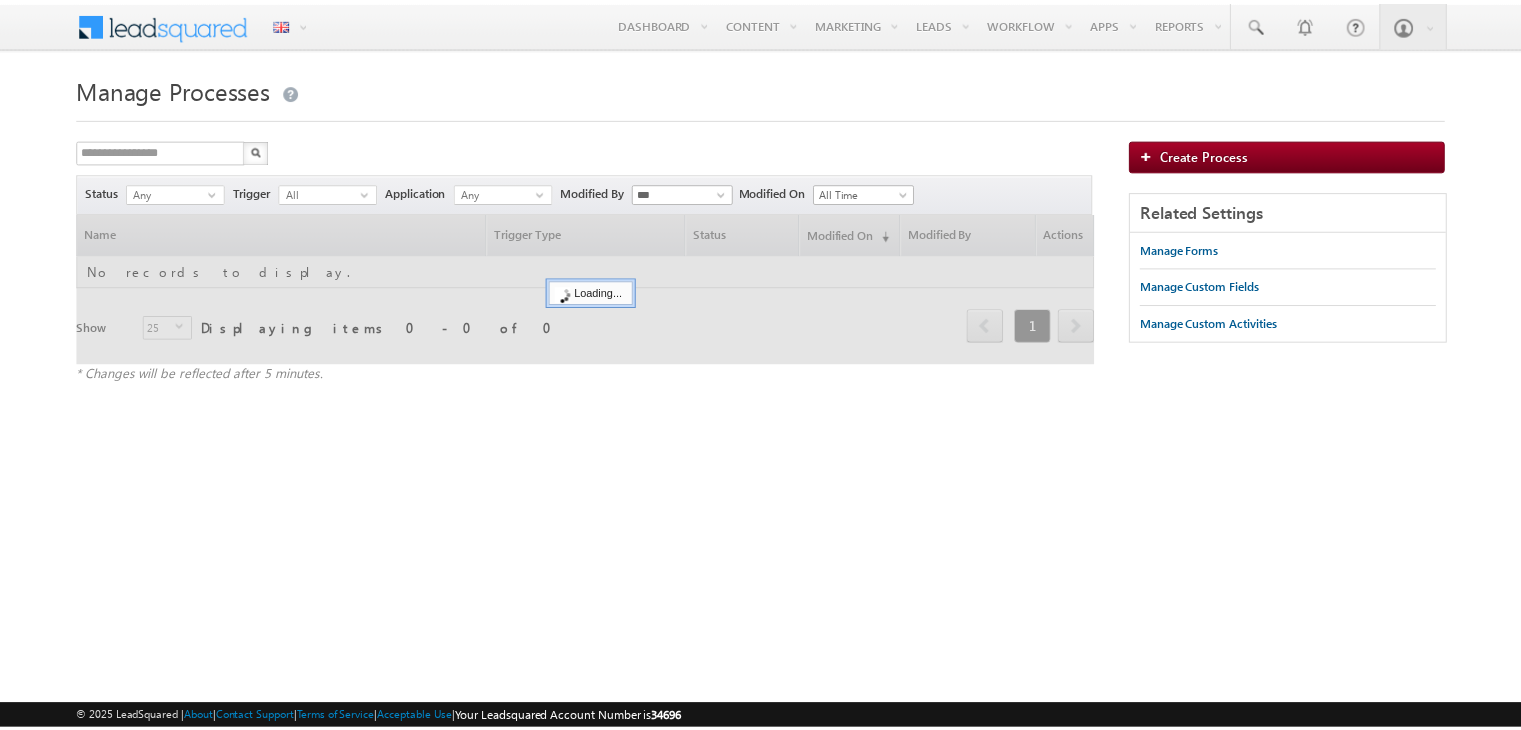 scroll, scrollTop: 0, scrollLeft: 0, axis: both 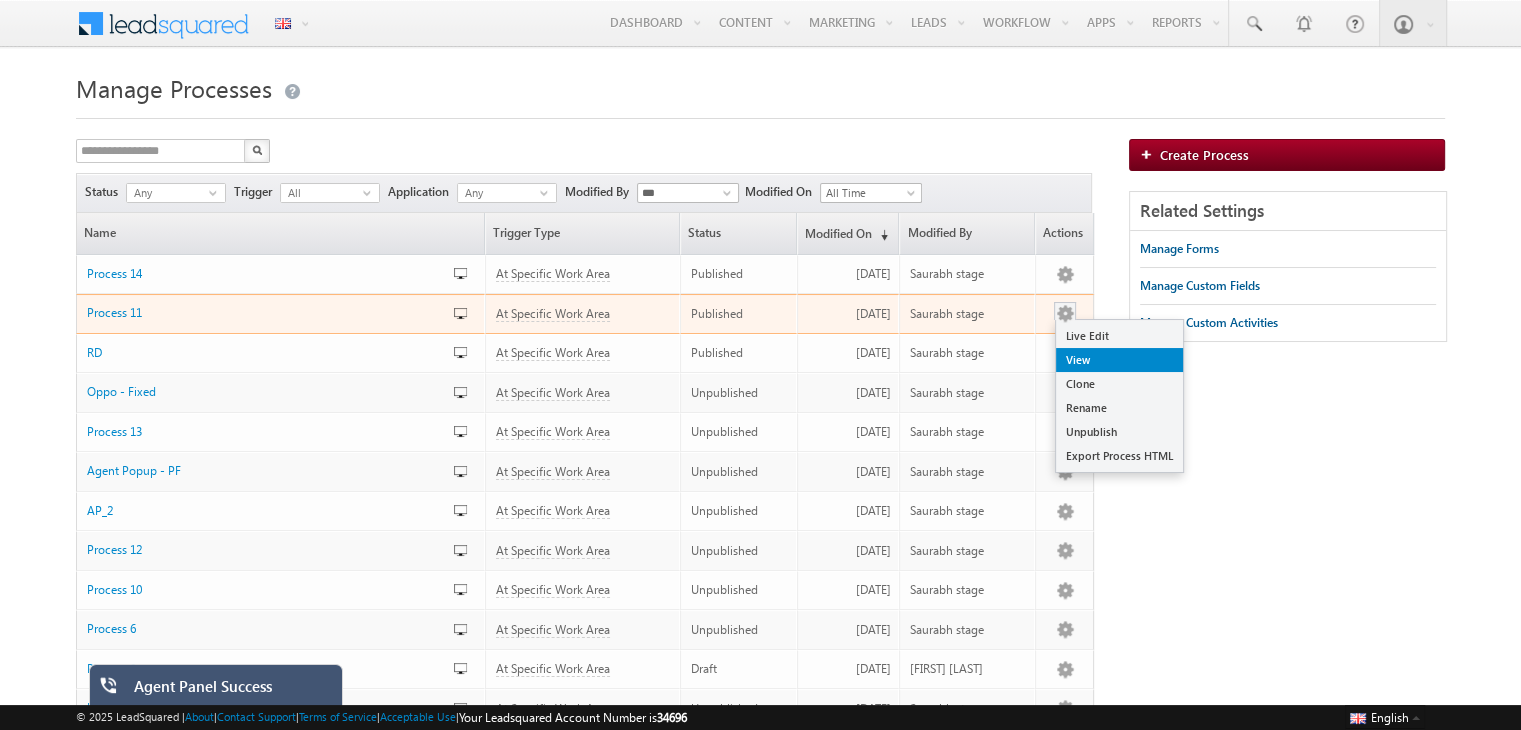 click on "View" at bounding box center (1119, 360) 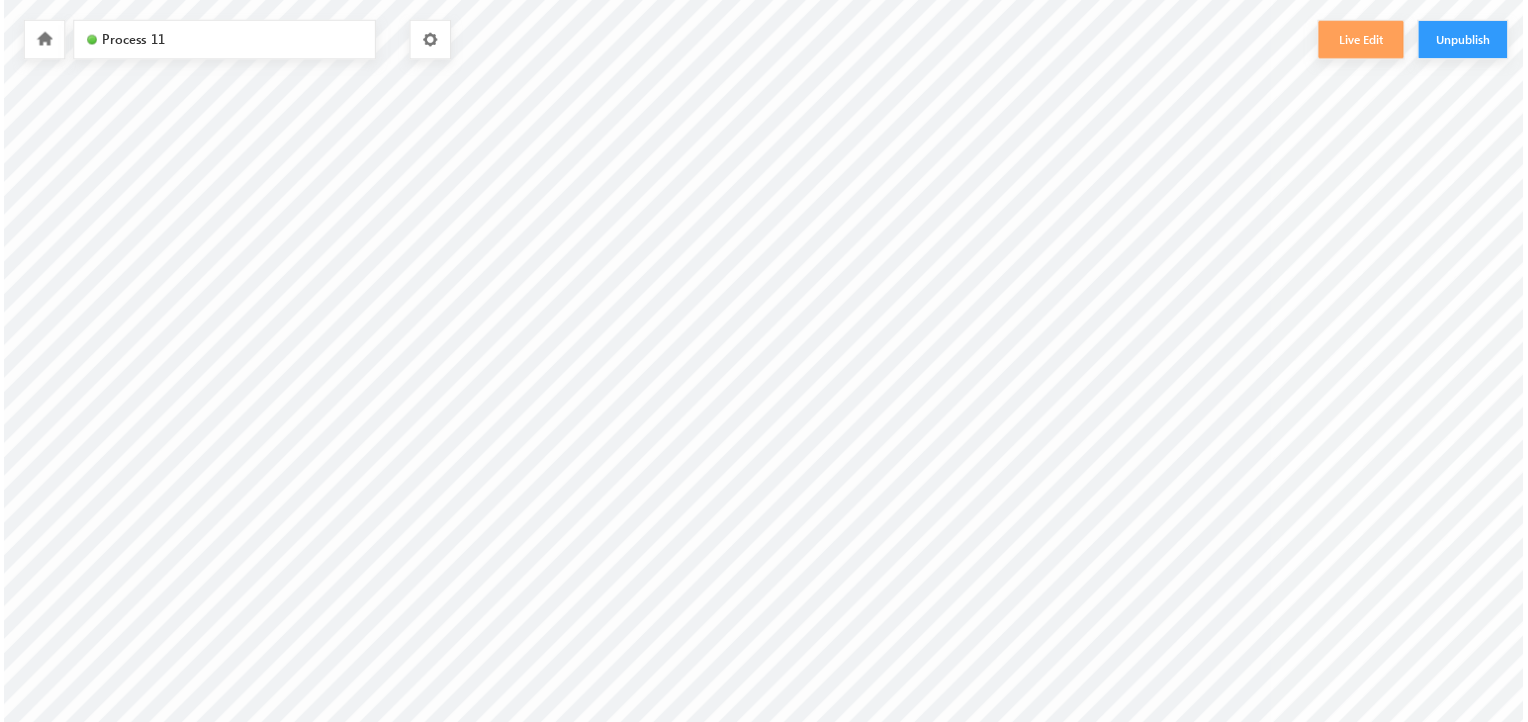 scroll, scrollTop: 0, scrollLeft: 0, axis: both 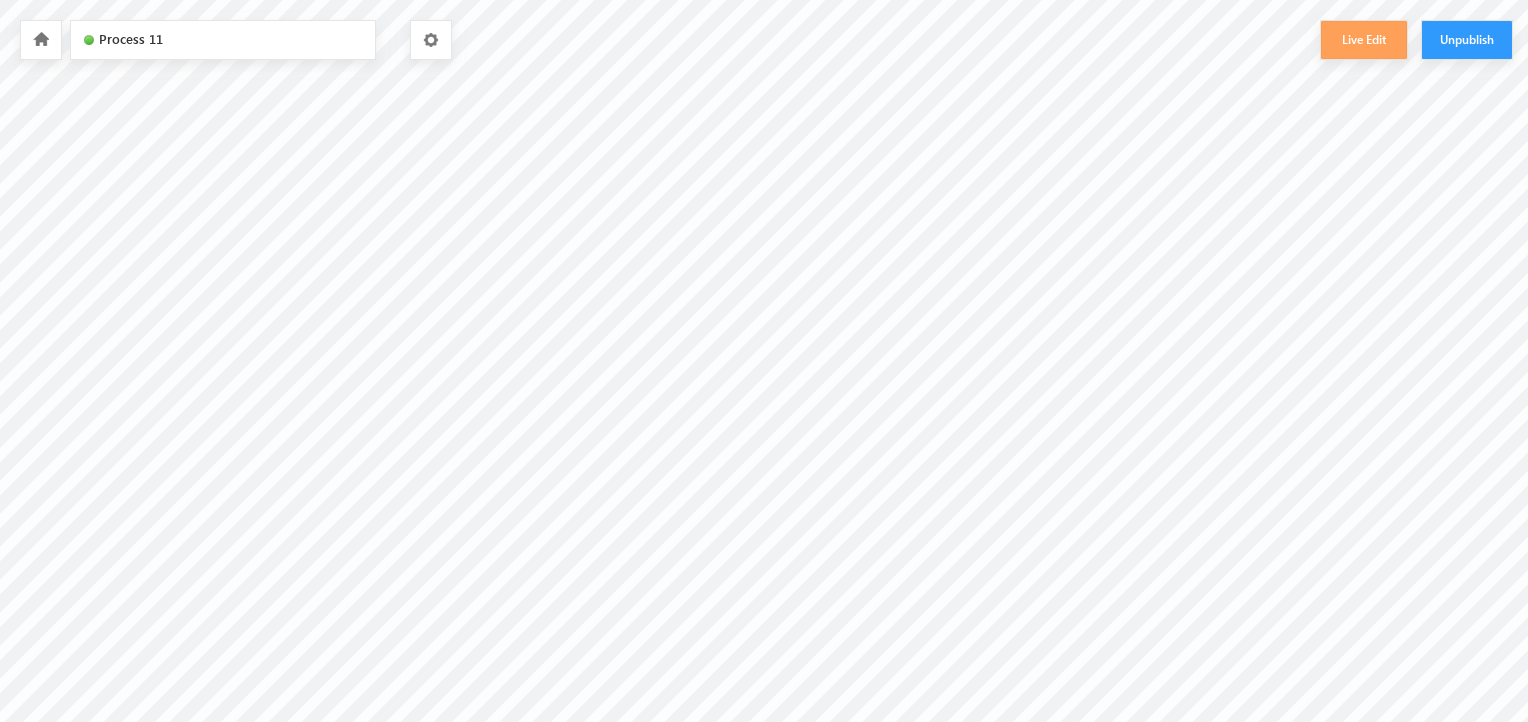click at bounding box center (41, 40) 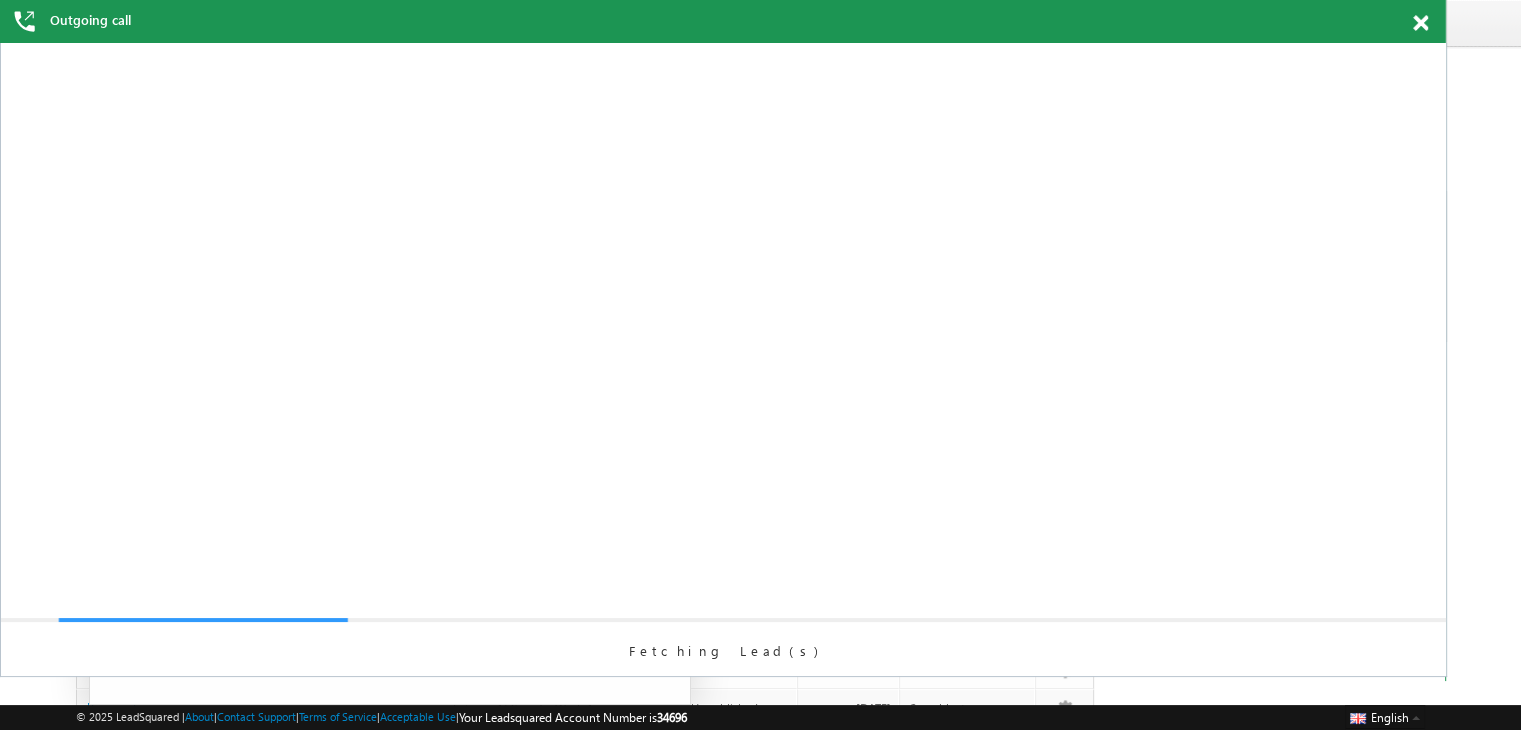 scroll, scrollTop: 0, scrollLeft: 0, axis: both 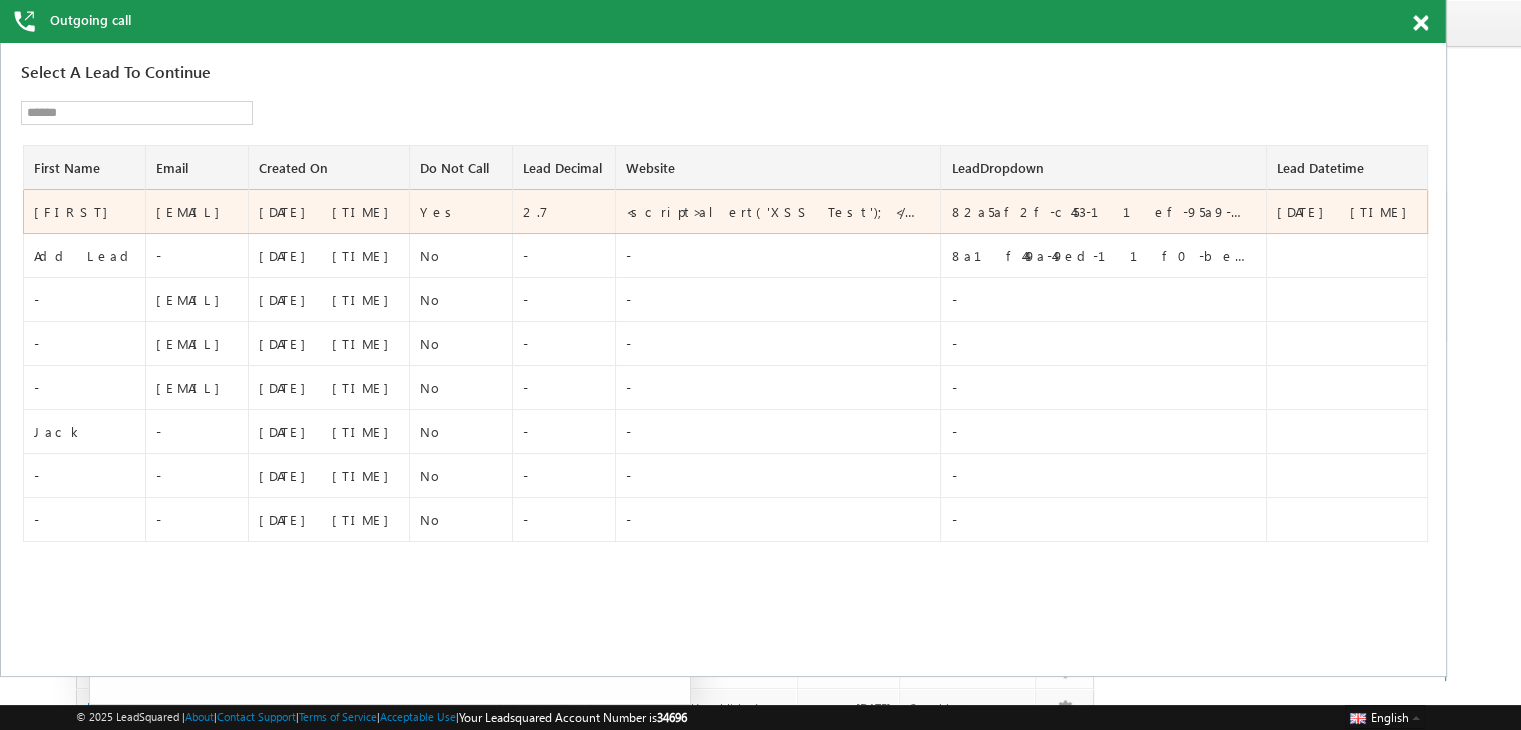 click on "[FIRST]" at bounding box center [84, 212] 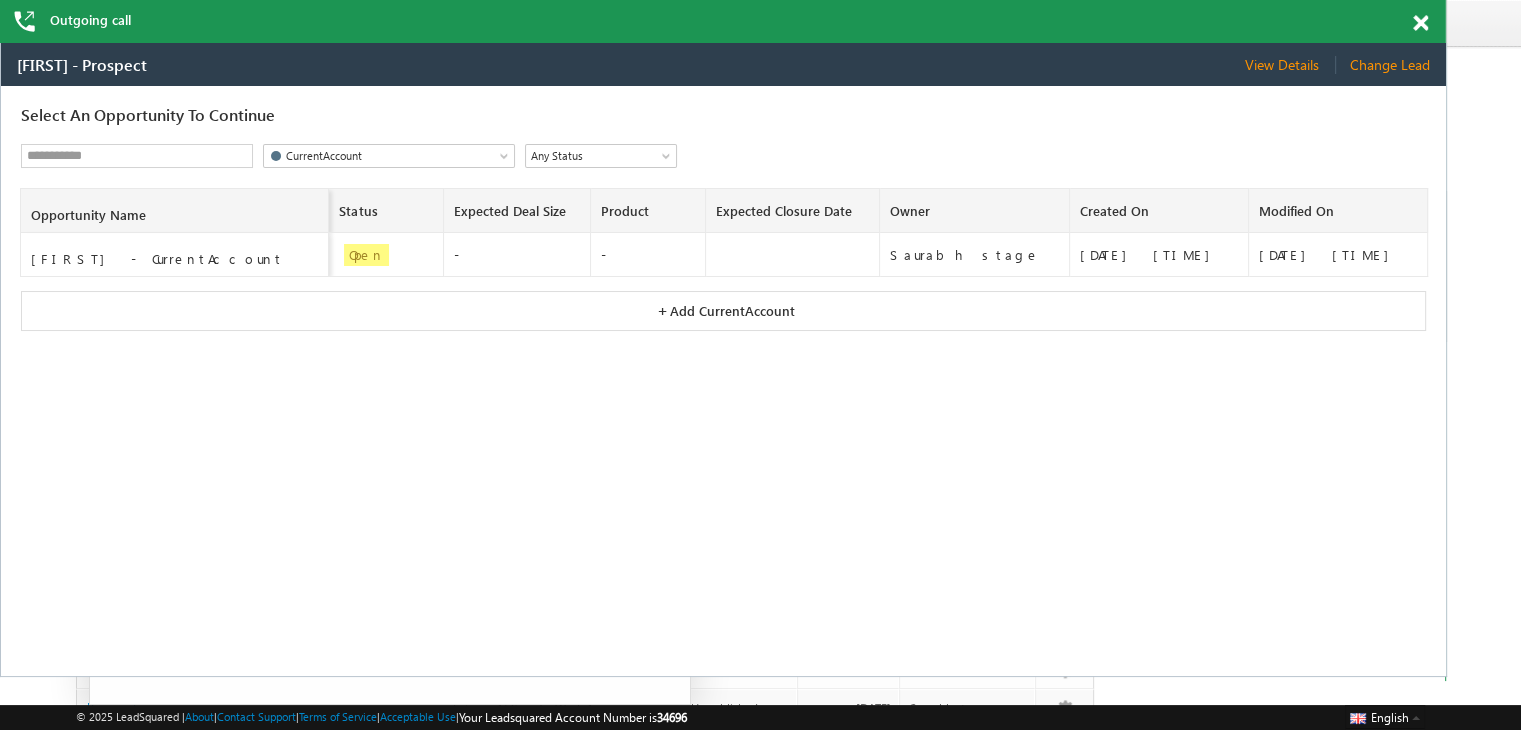 click on "[FIRST] - CurrentAccount" at bounding box center (174, 255) 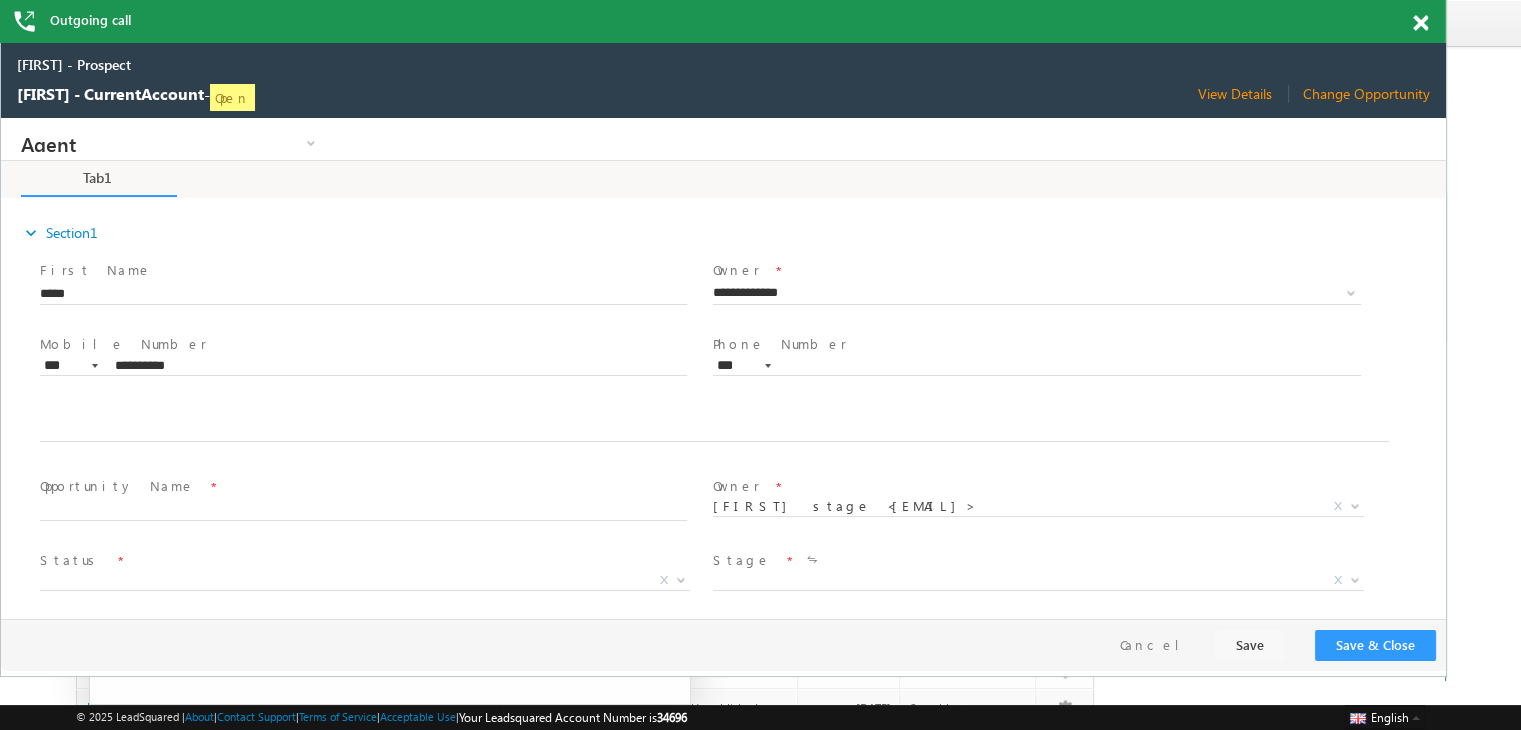 scroll, scrollTop: 0, scrollLeft: 0, axis: both 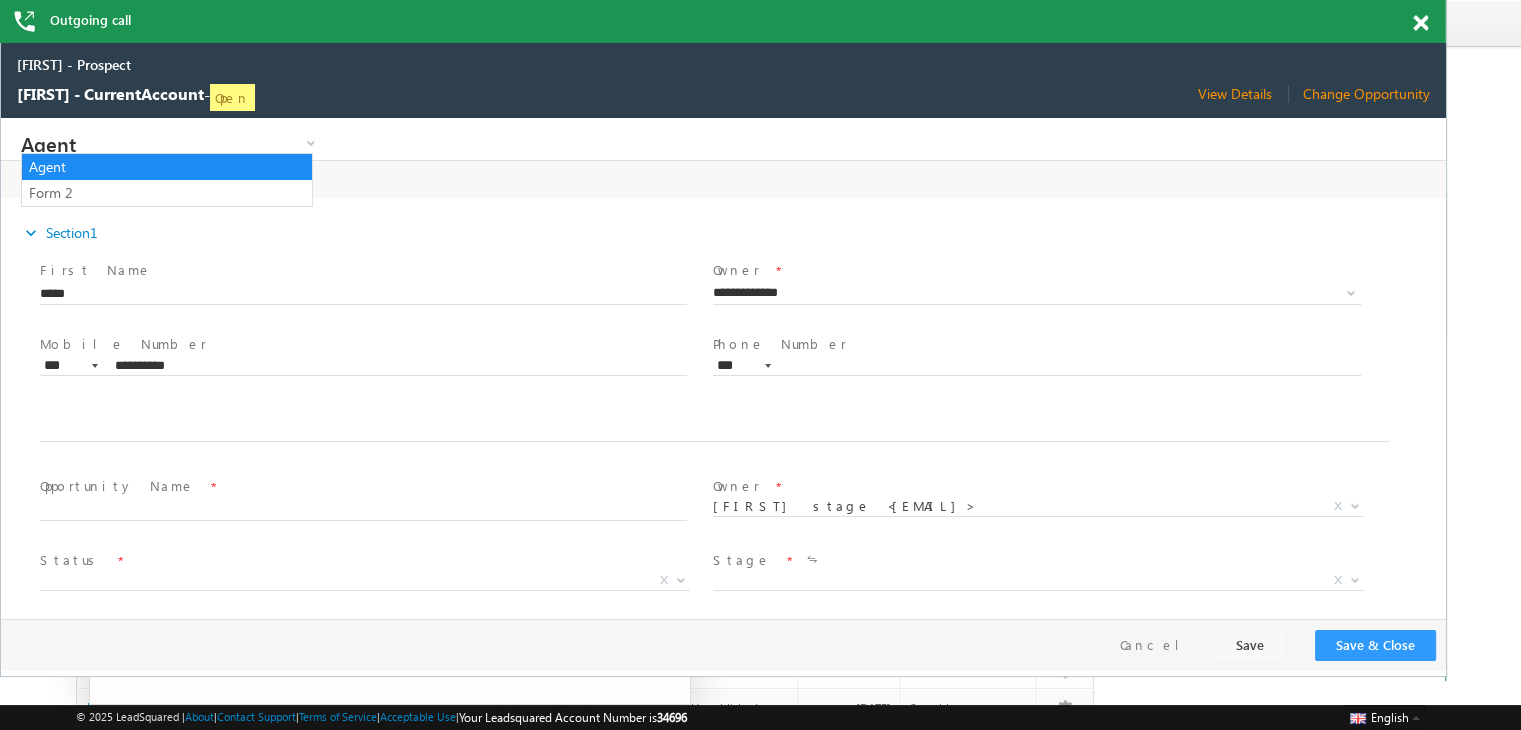 click on "Agent" at bounding box center [148, 143] 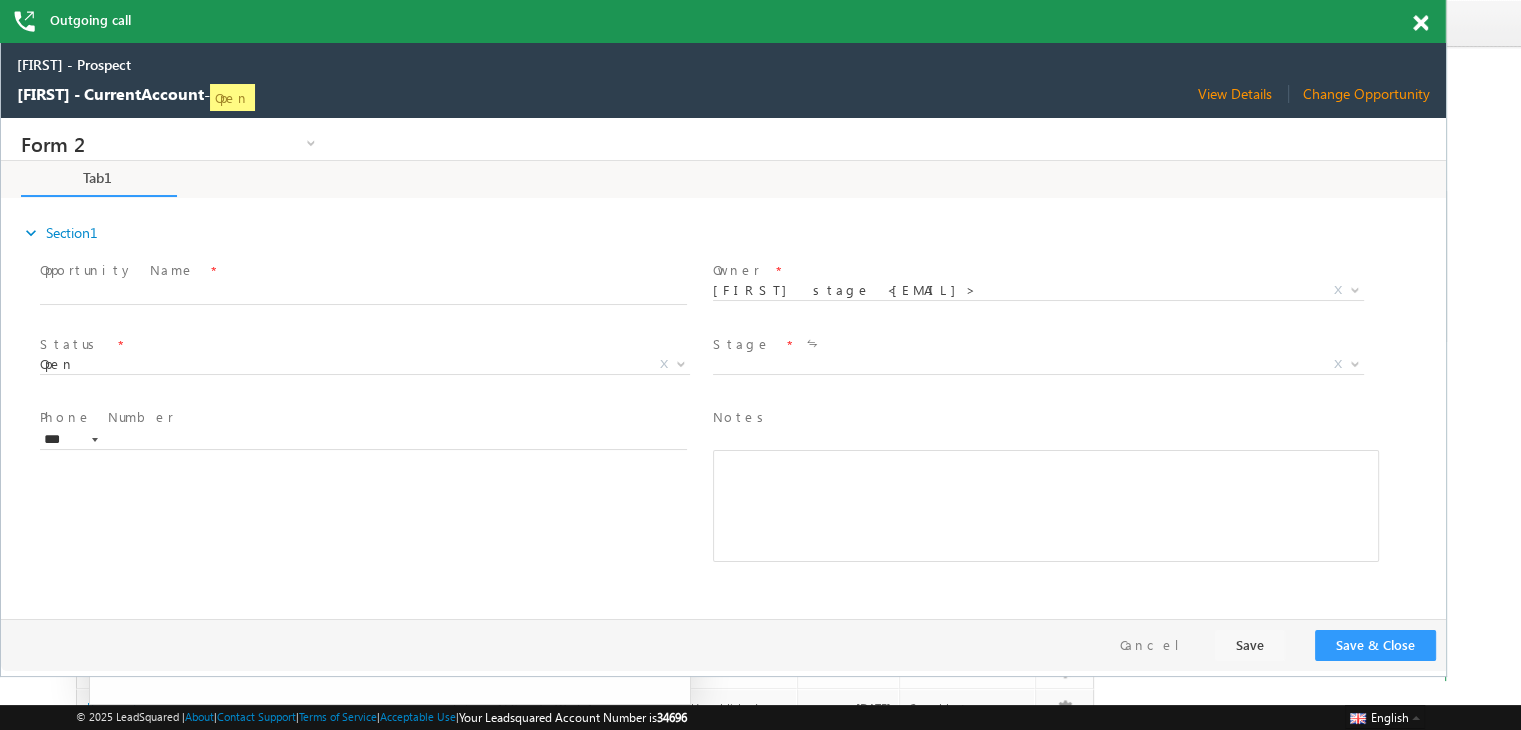 scroll, scrollTop: 0, scrollLeft: 0, axis: both 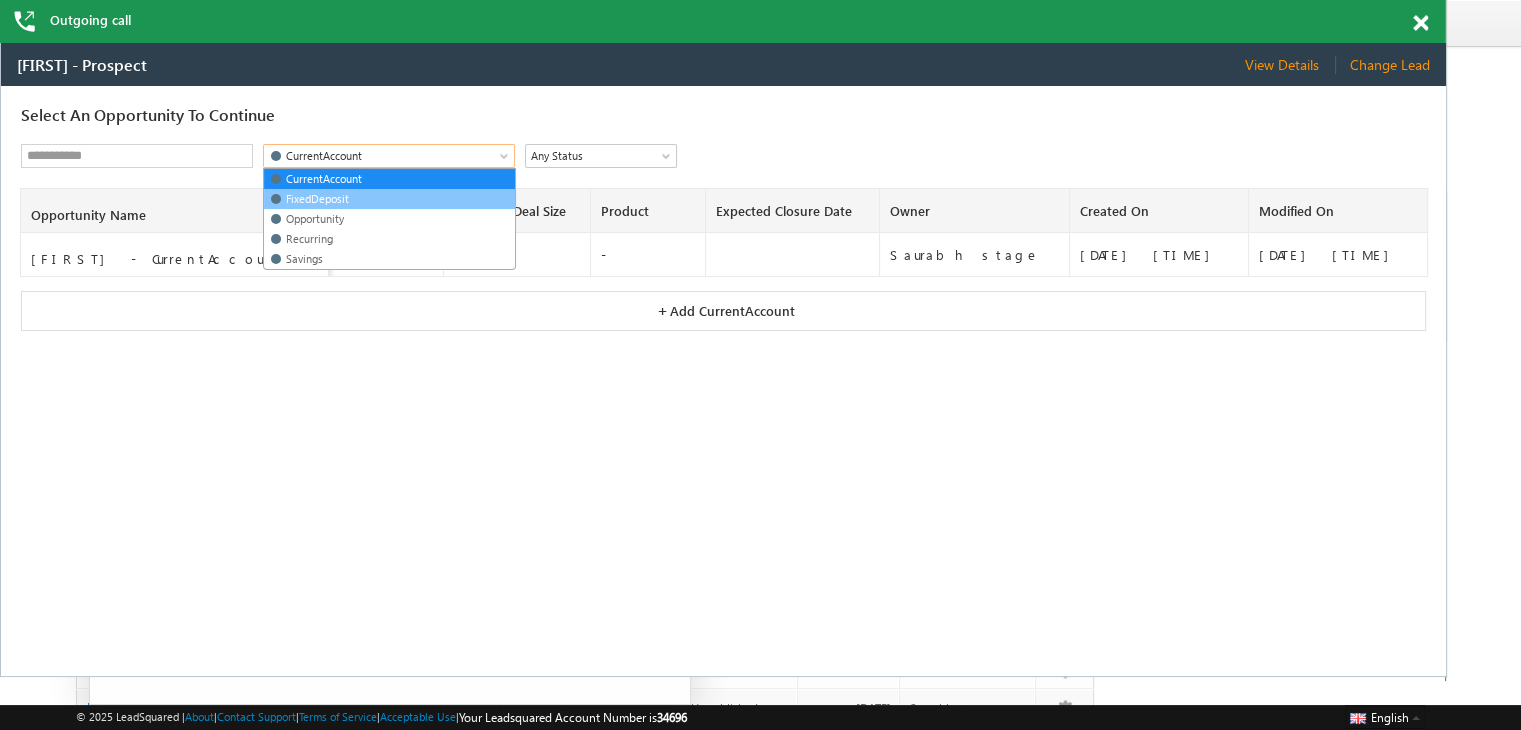 drag, startPoint x: 387, startPoint y: 153, endPoint x: 325, endPoint y: 198, distance: 76.6094 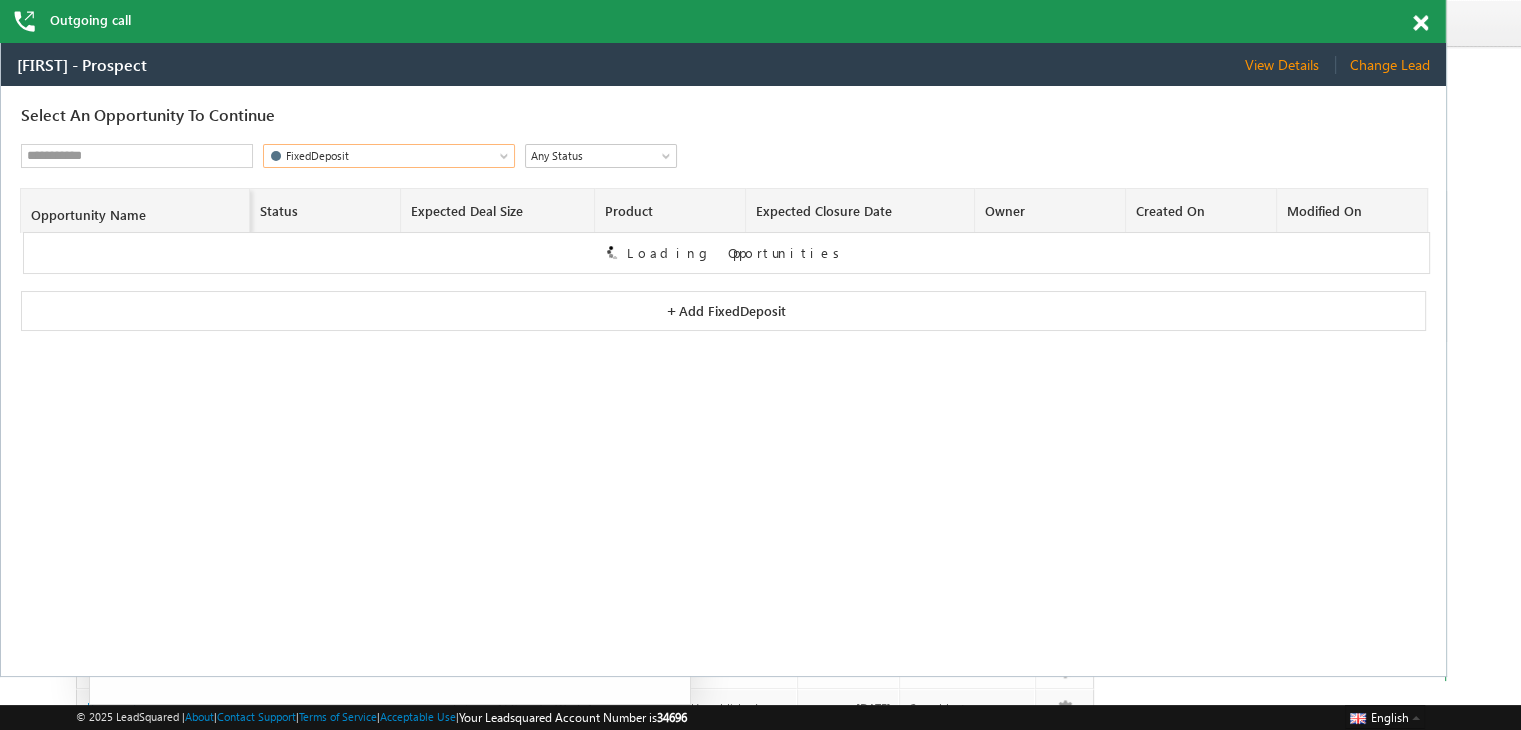 click on "Status" at bounding box center [324, 211] 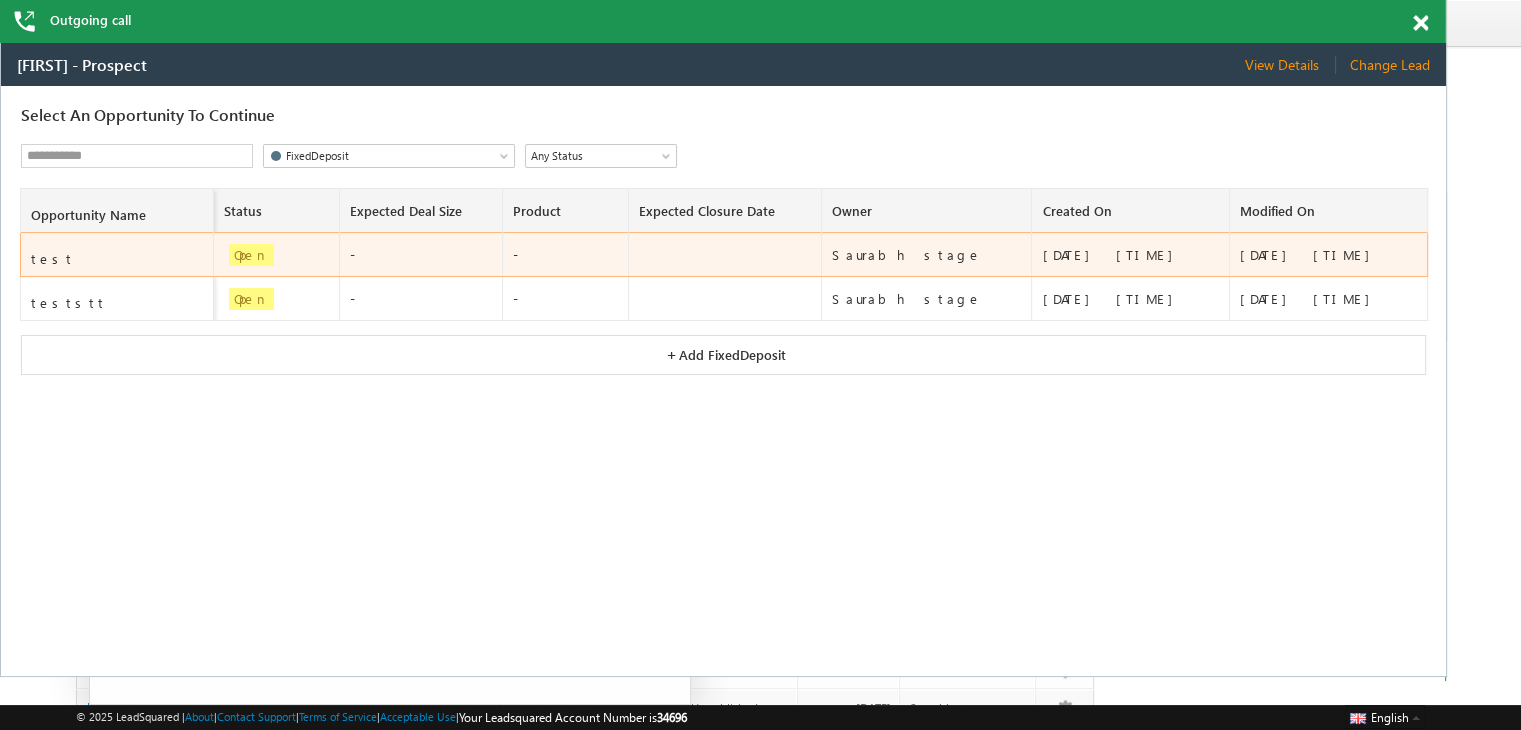 click on "test" at bounding box center (118, 259) 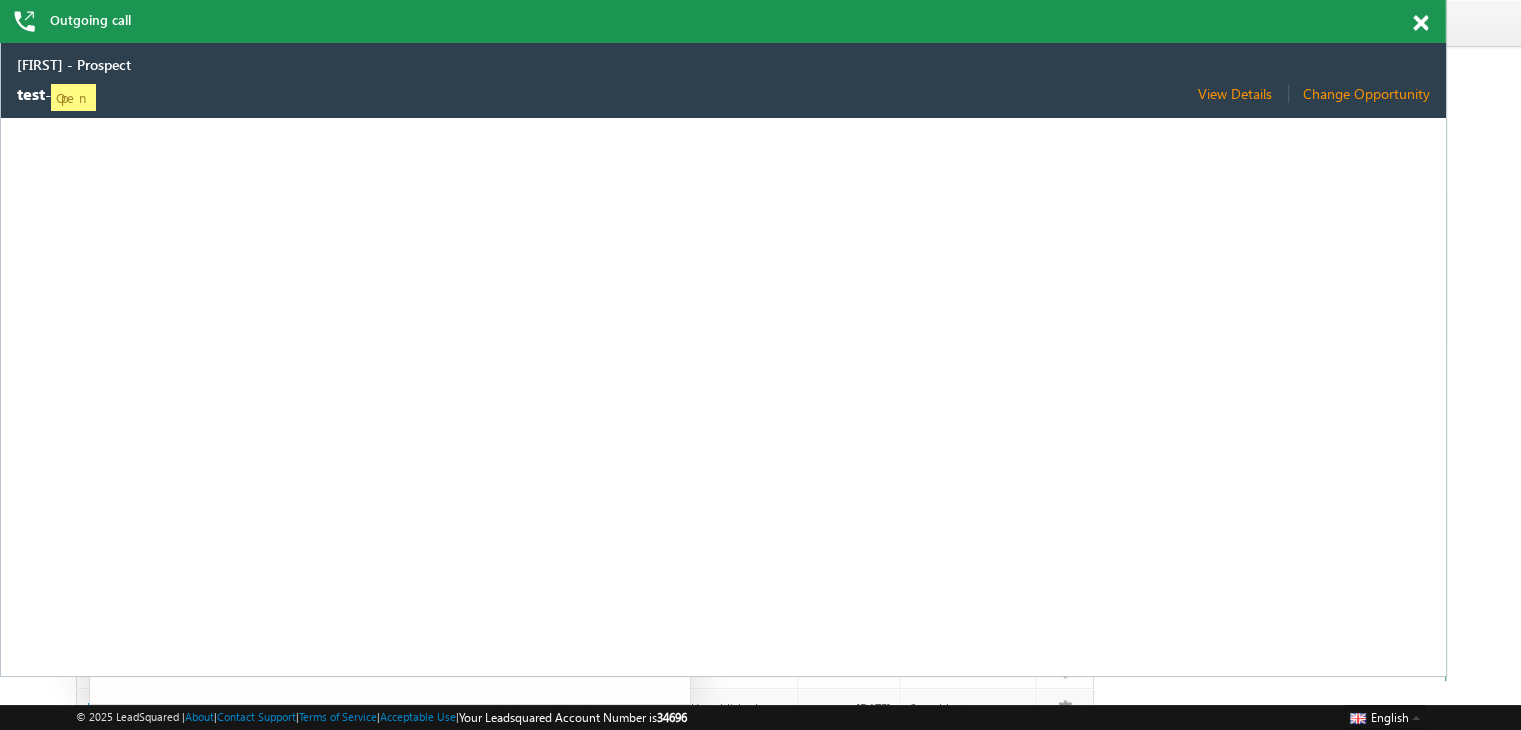 select on "****" 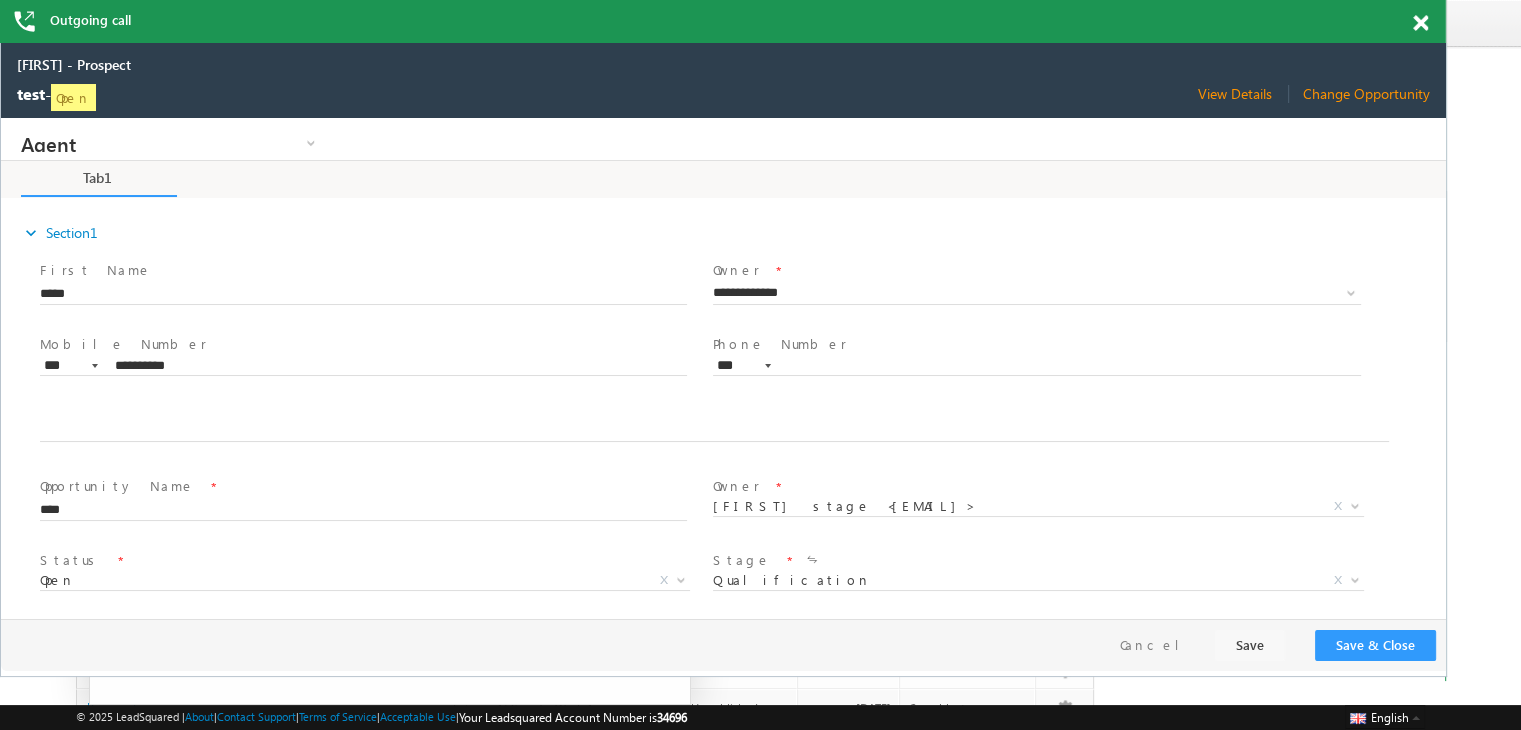 scroll, scrollTop: 0, scrollLeft: 0, axis: both 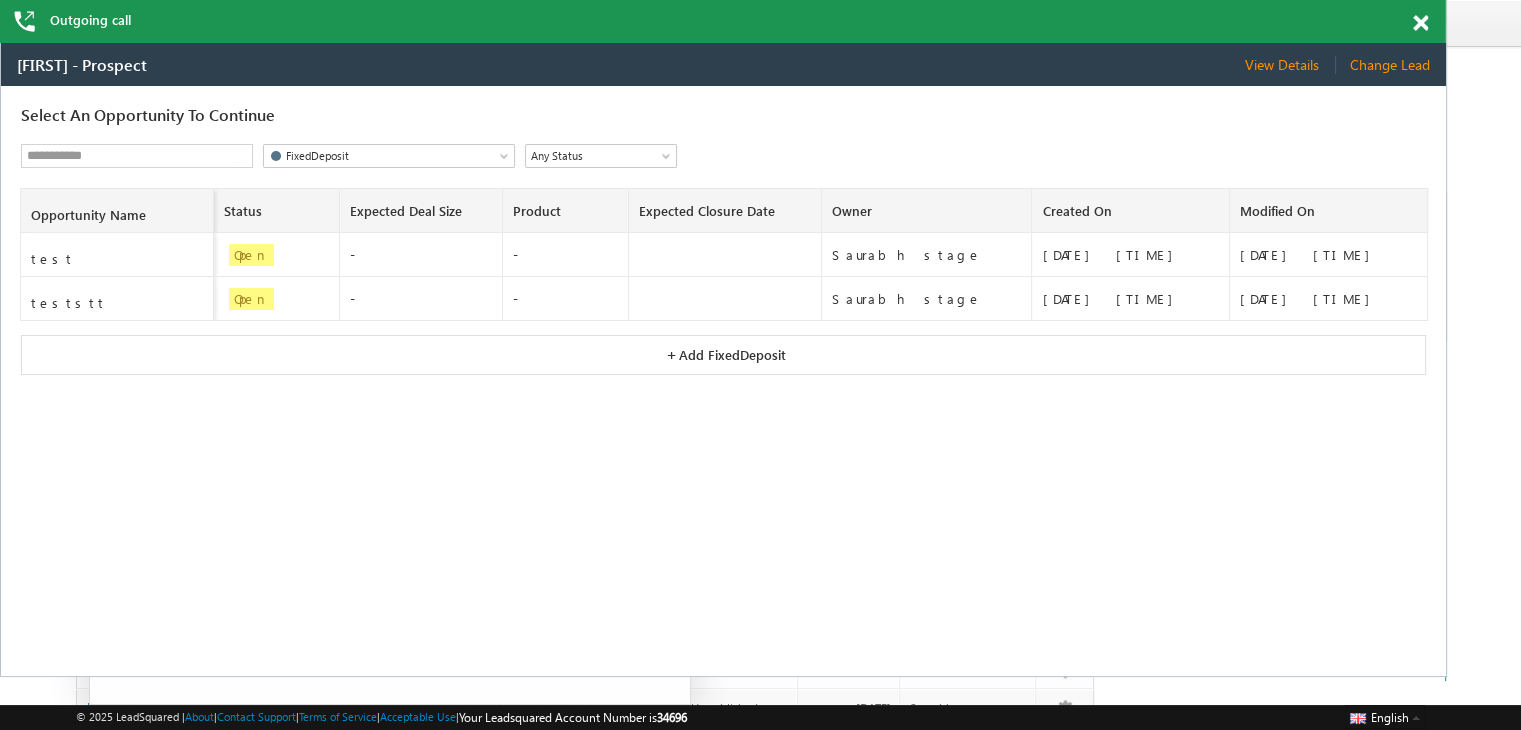 click on "Change Lead" at bounding box center (1389, 65) 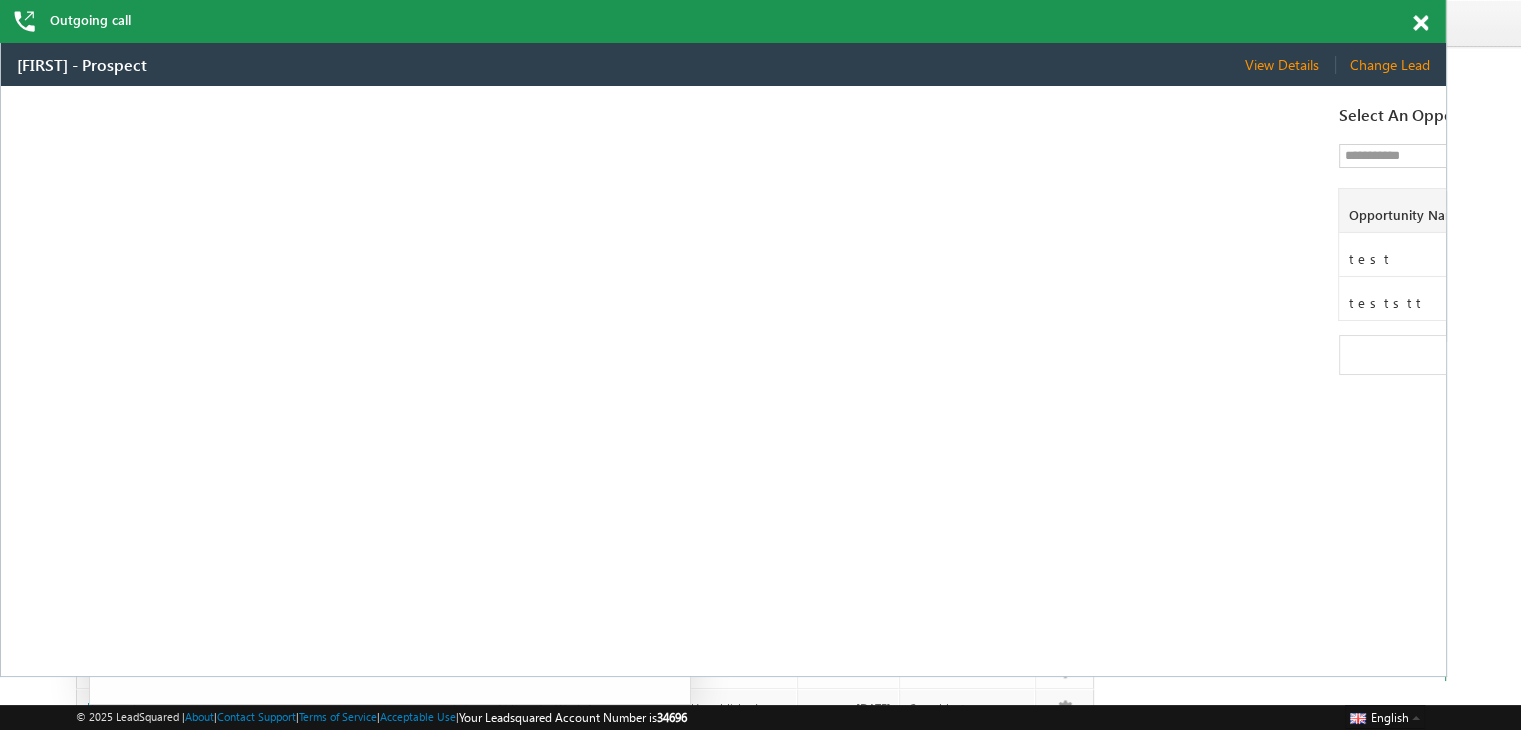 select on "****" 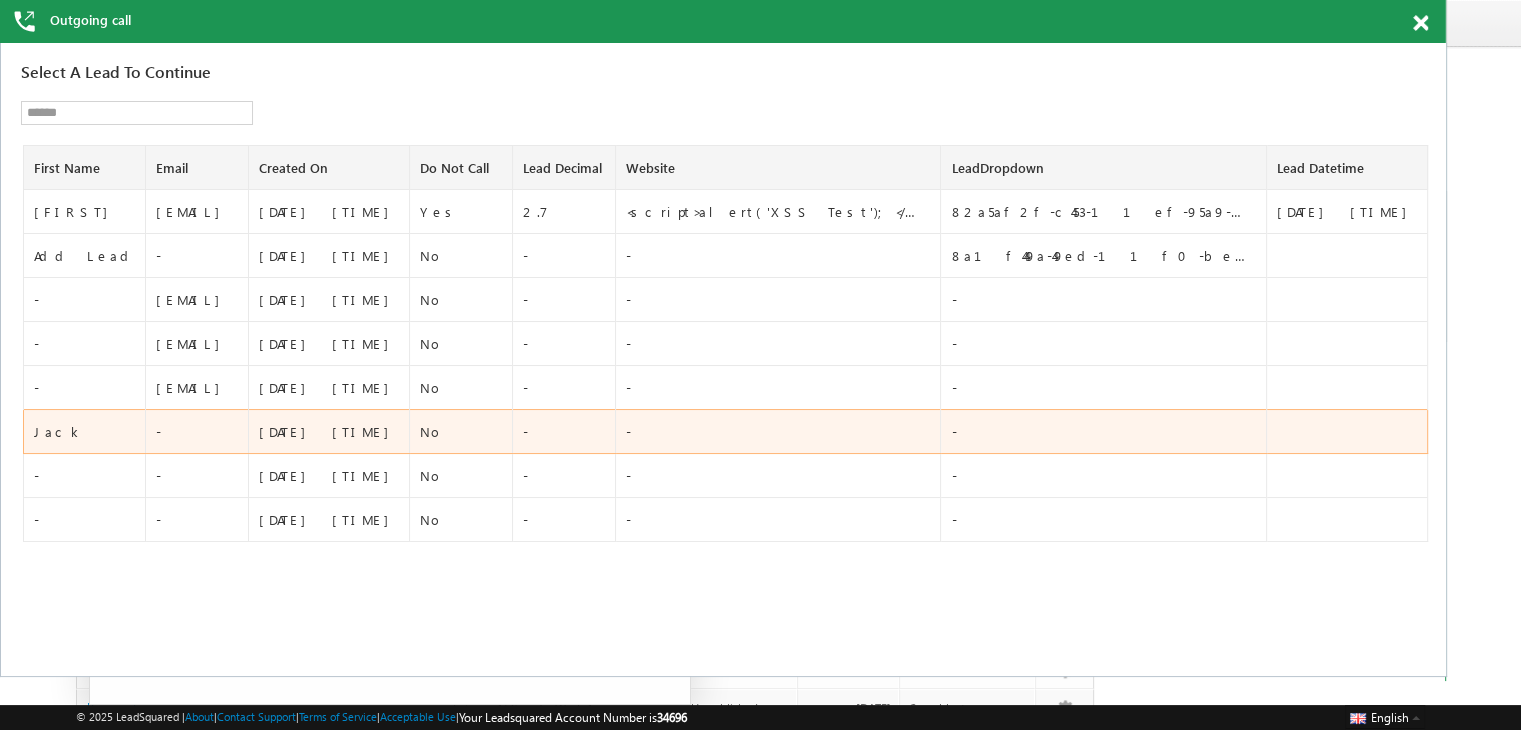 click on "Jack" at bounding box center (86, 432) 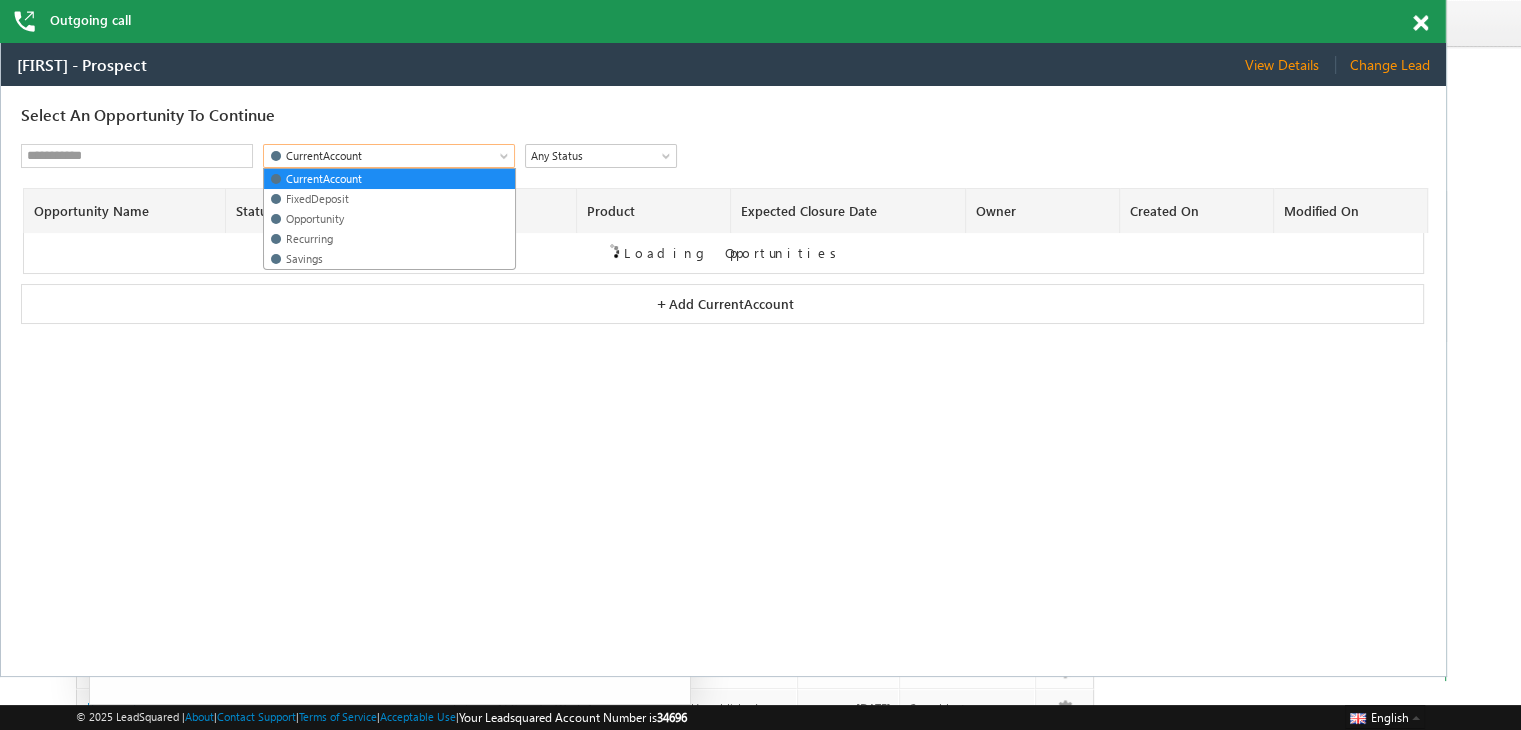 click on "CurrentAccount" at bounding box center (374, 156) 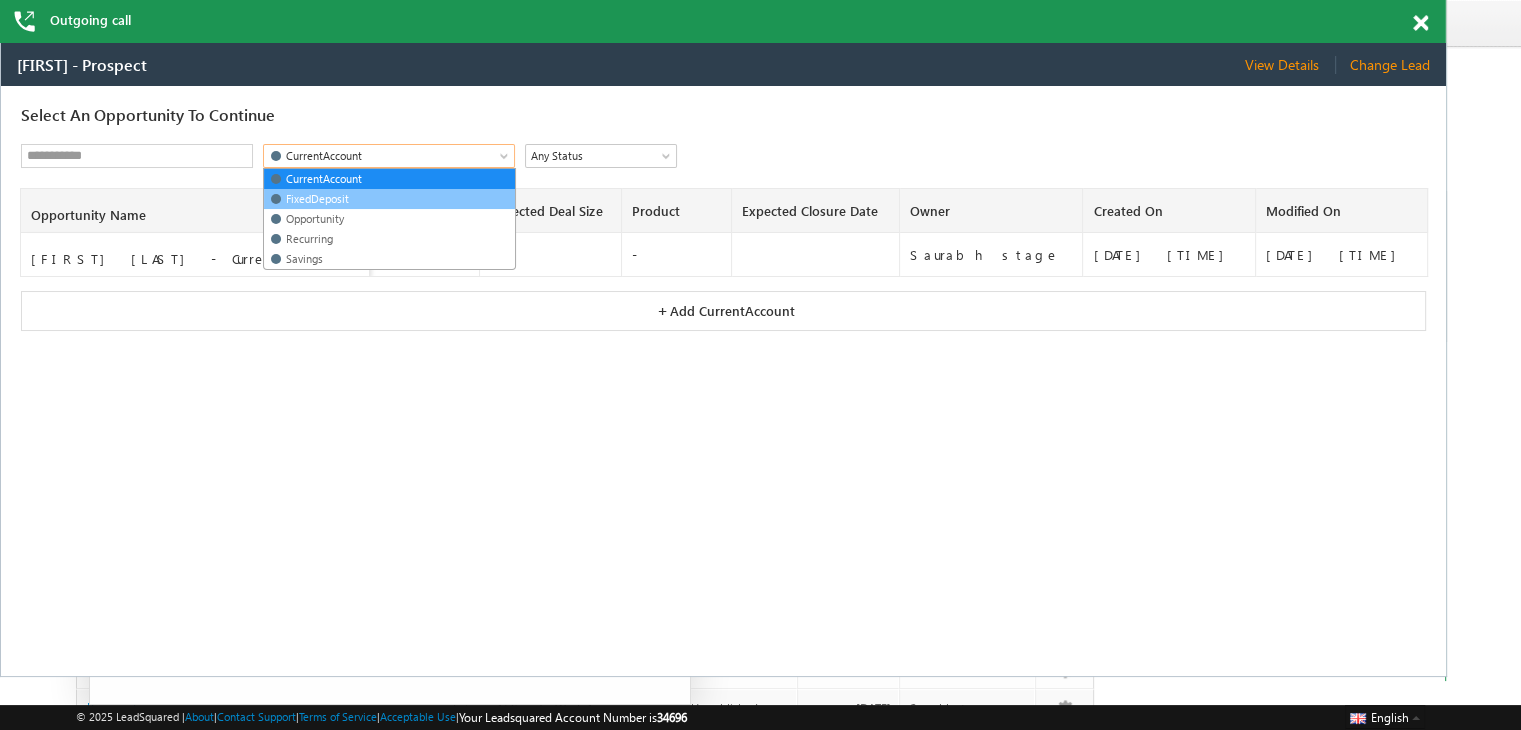 click on "FixedDeposit" at bounding box center (388, 199) 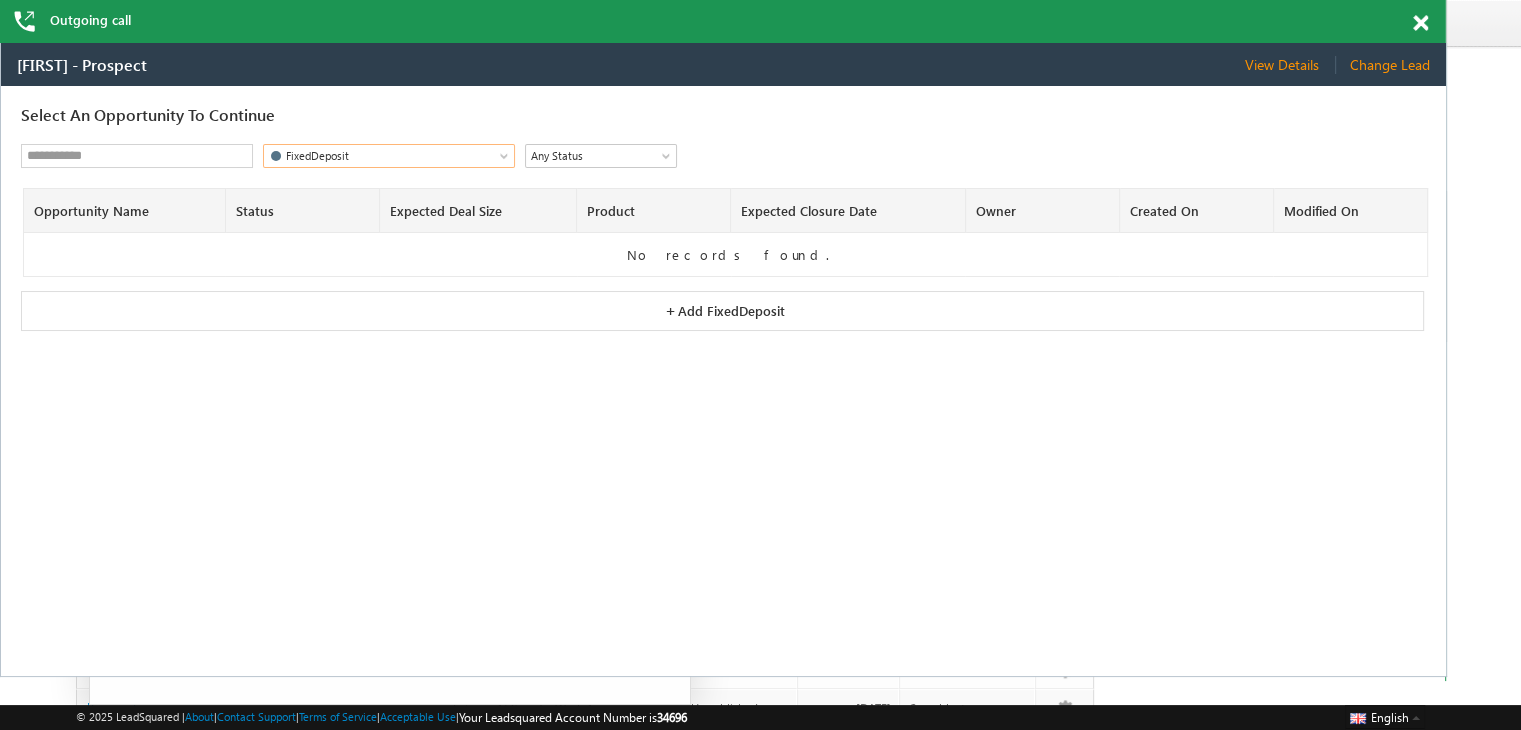click on "Add FixedDeposit" at bounding box center [723, 310] 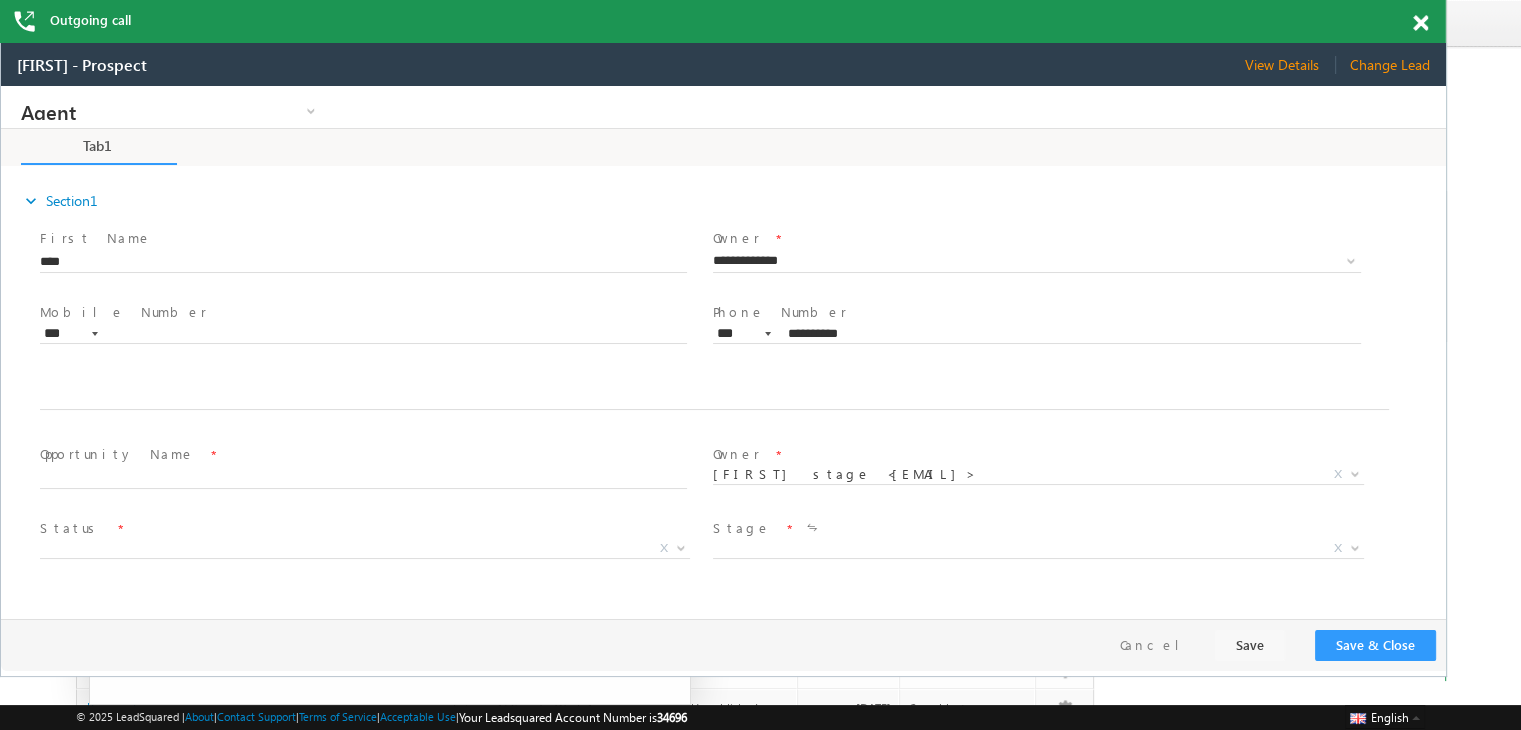 scroll, scrollTop: 0, scrollLeft: 0, axis: both 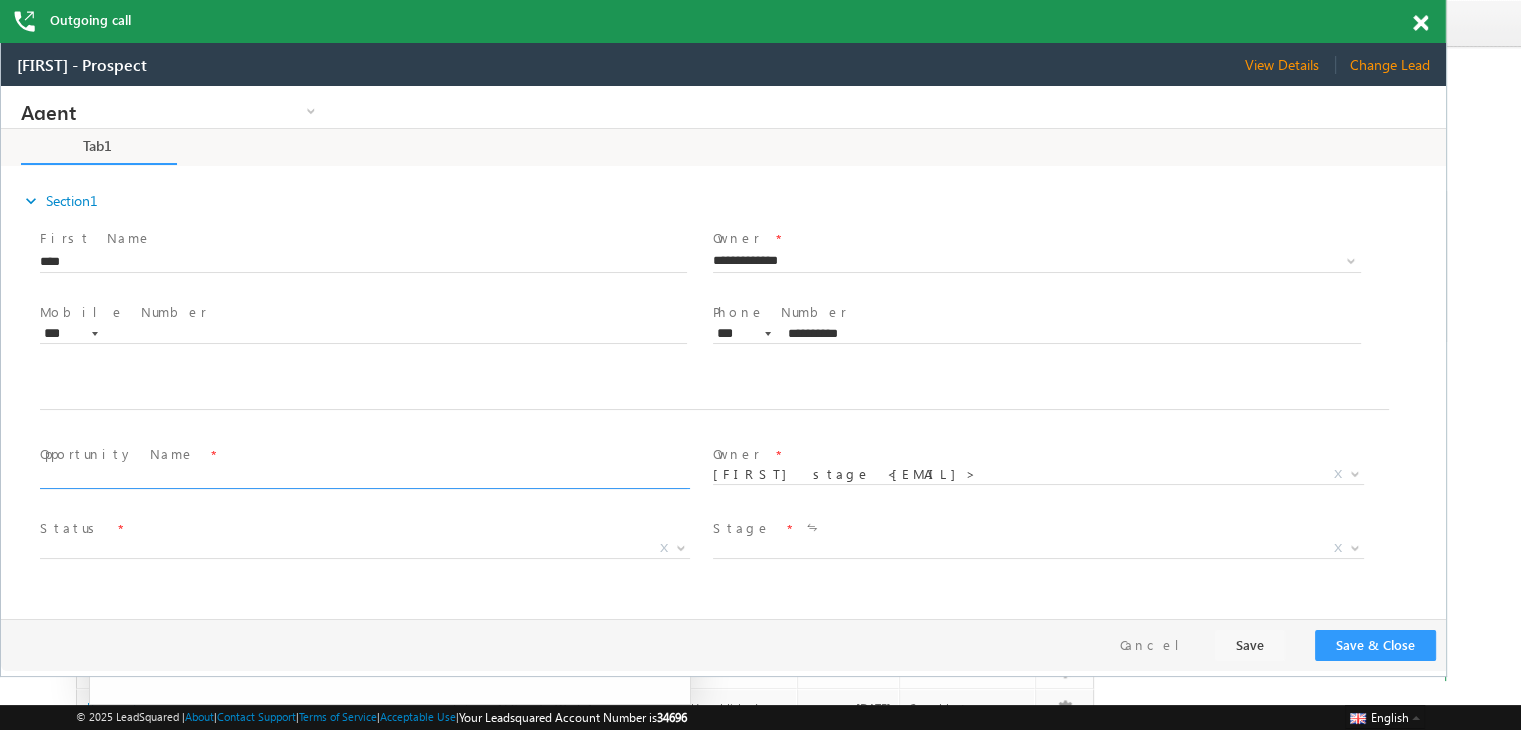 click at bounding box center [363, 479] 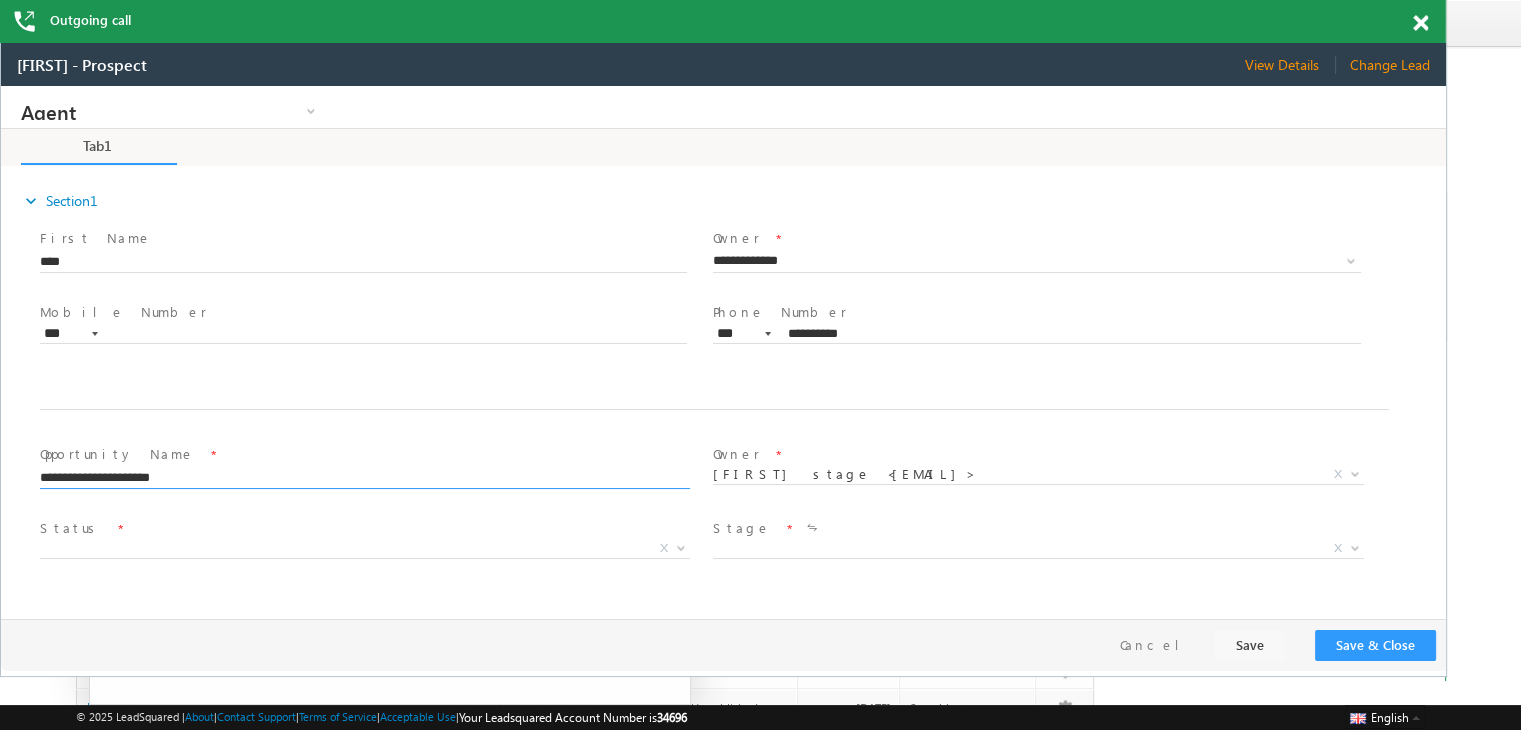 type on "**********" 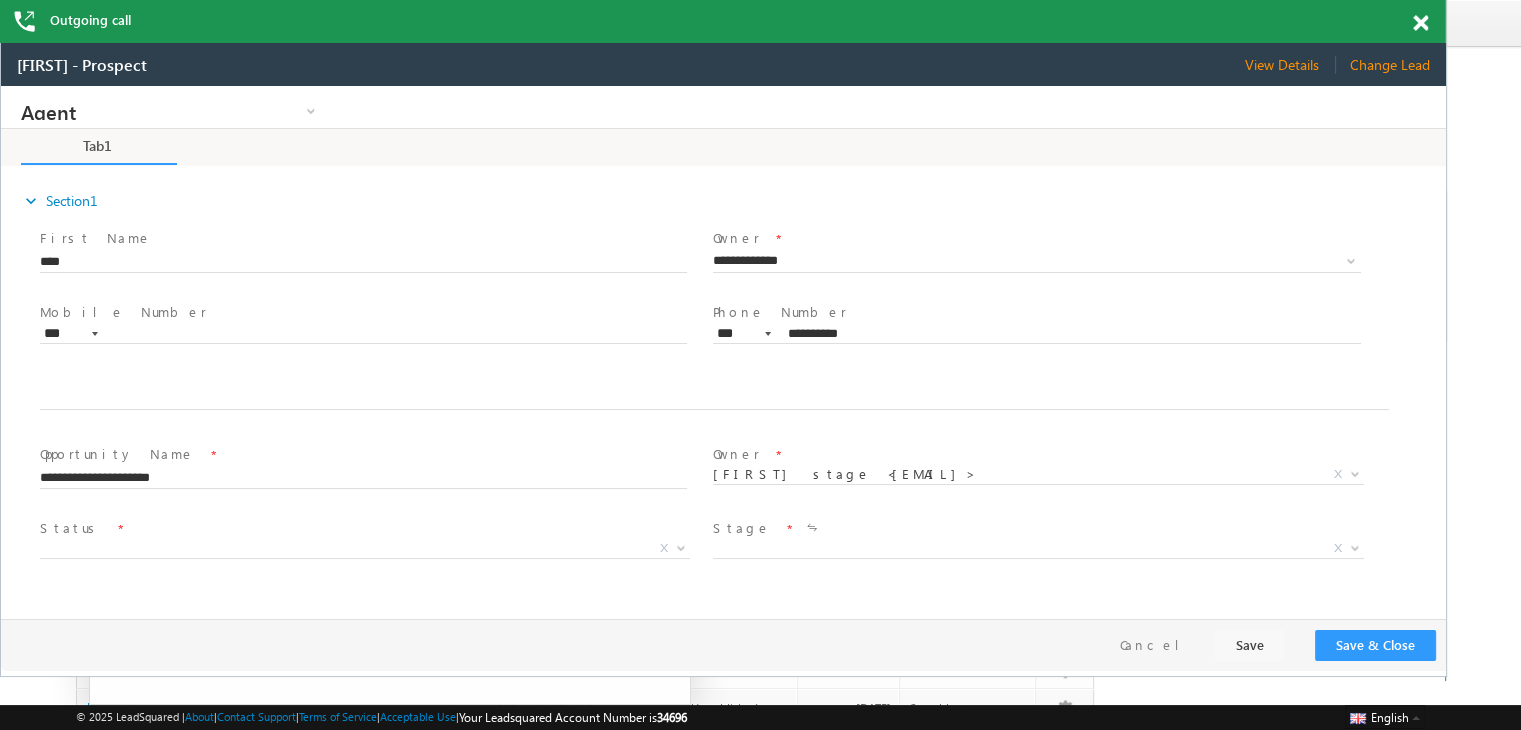 click on "Status
*" at bounding box center [356, 529] 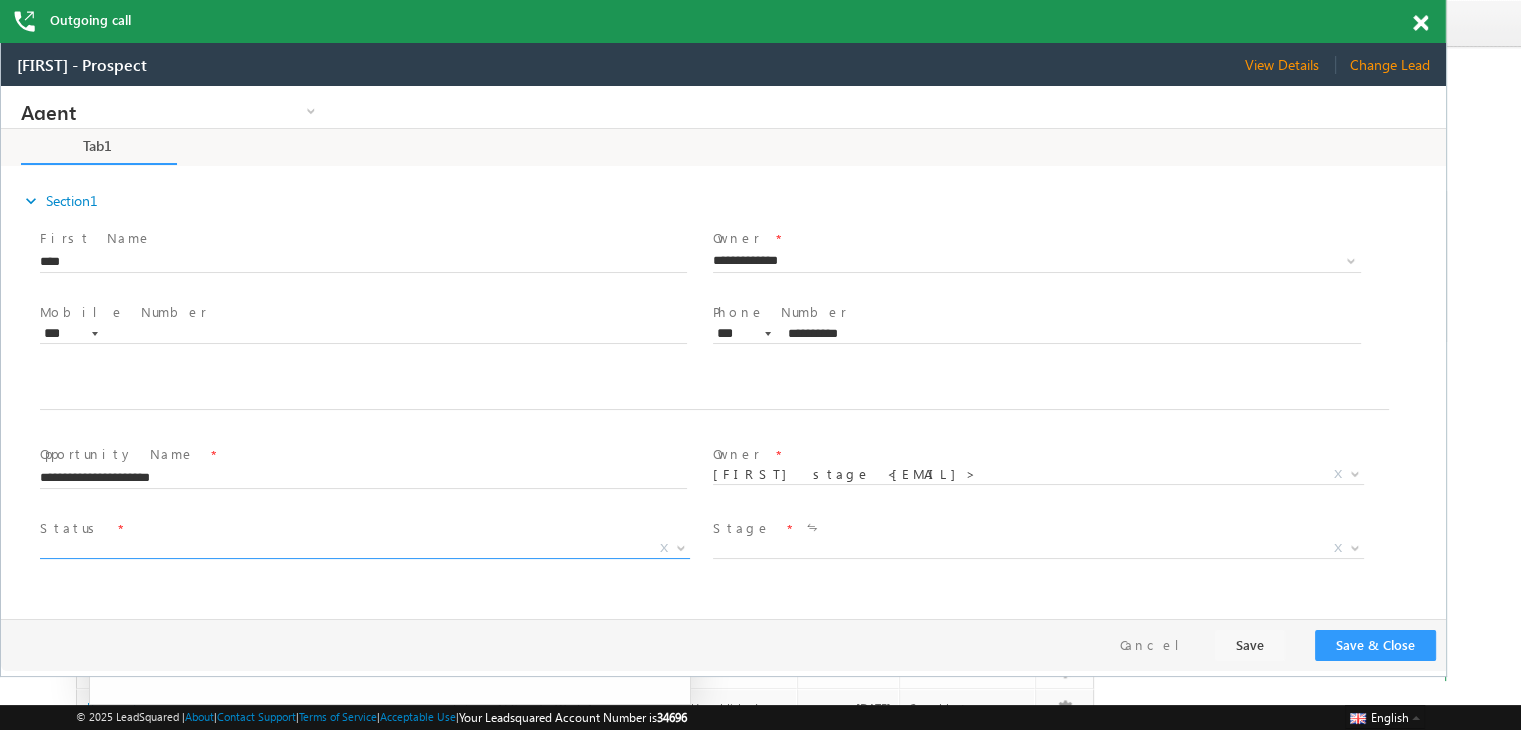 click on "X" at bounding box center [365, 549] 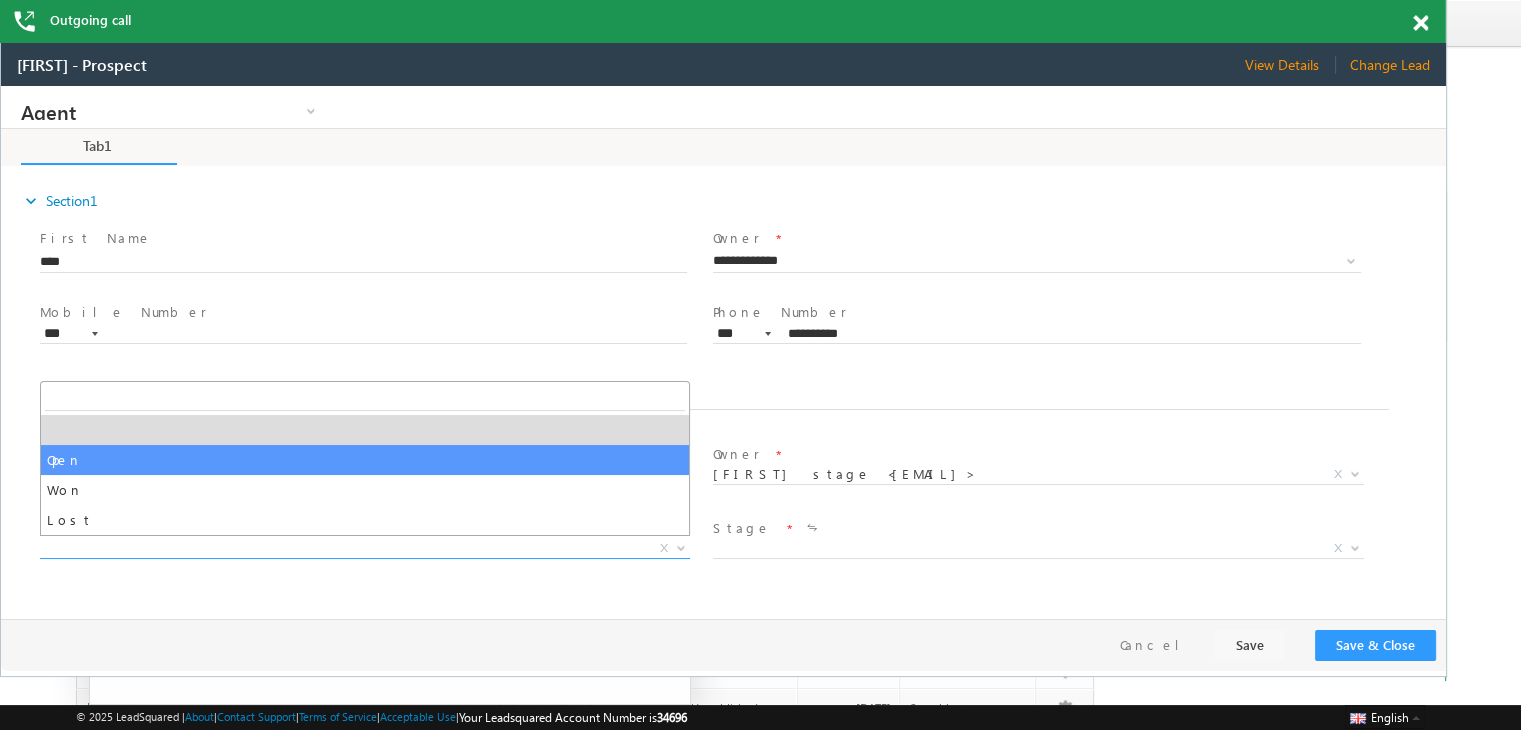 select on "****" 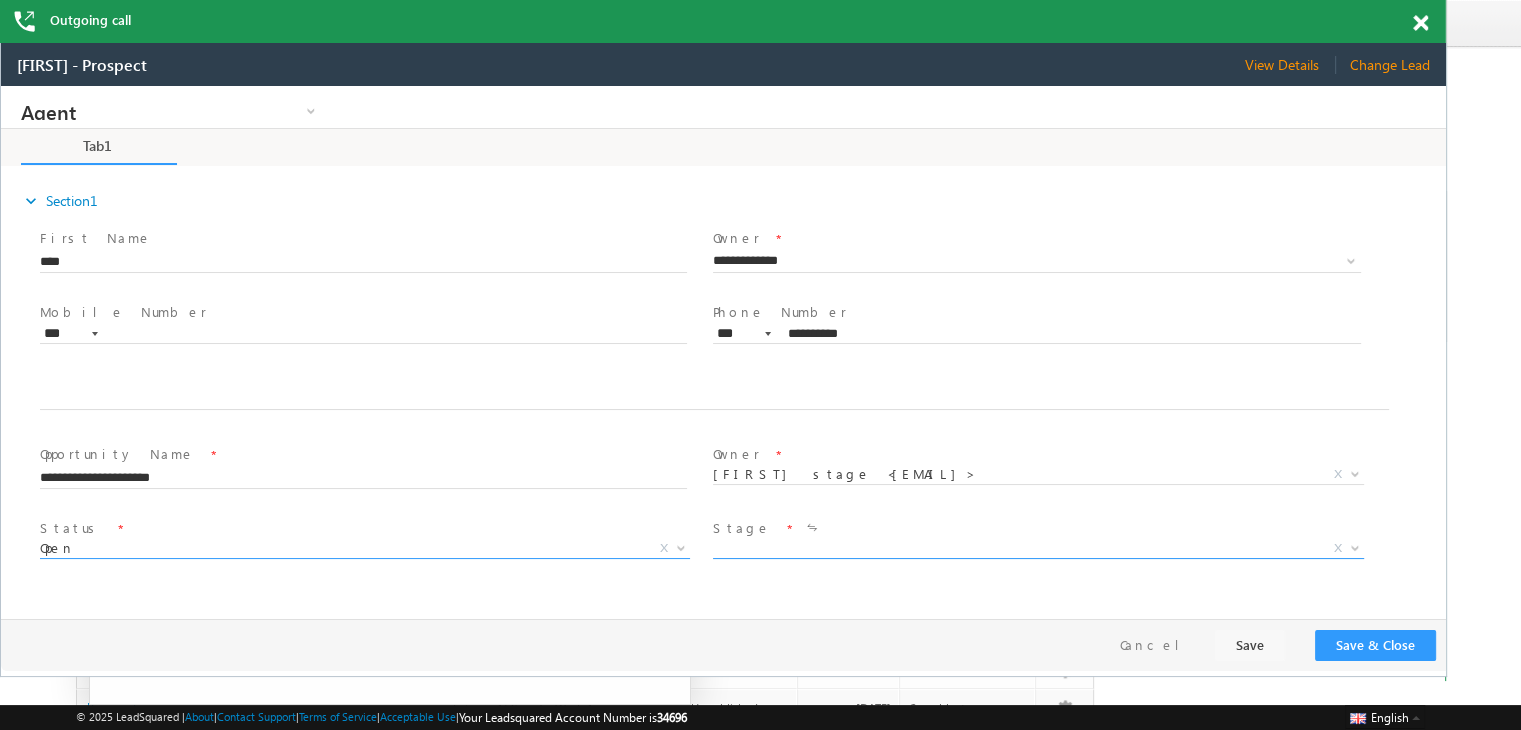 click on "X" at bounding box center [1038, 549] 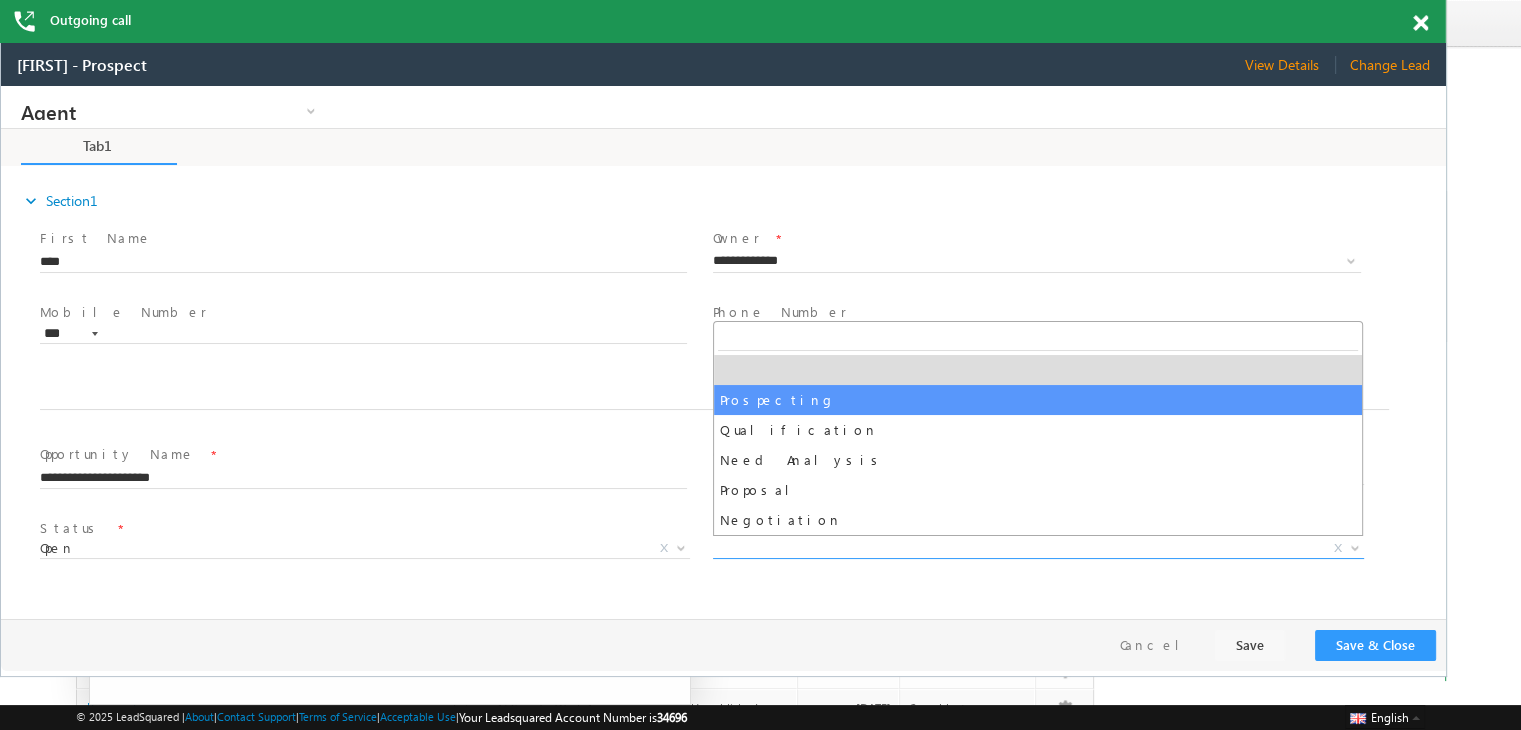select on "**********" 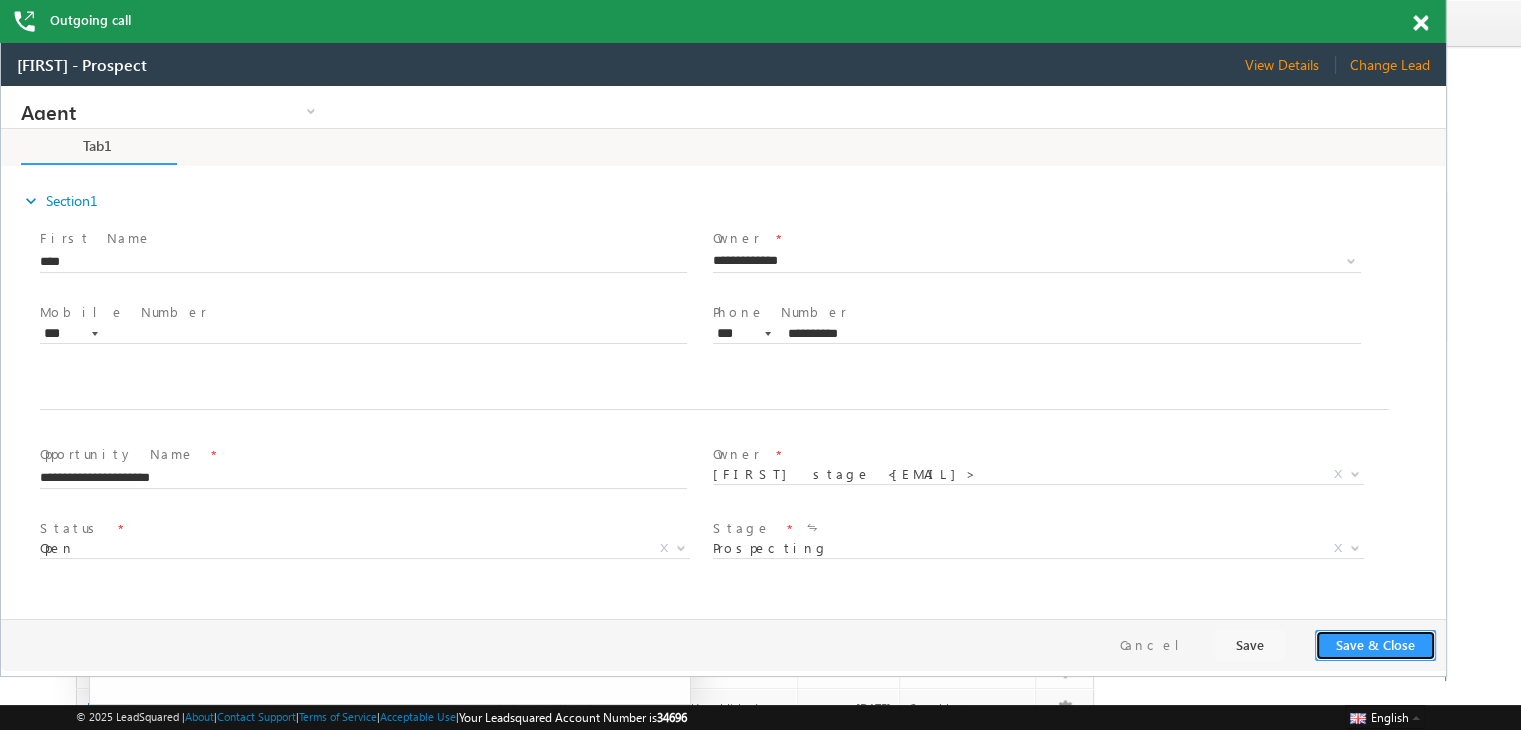 click on "Save & Close" at bounding box center [1375, 645] 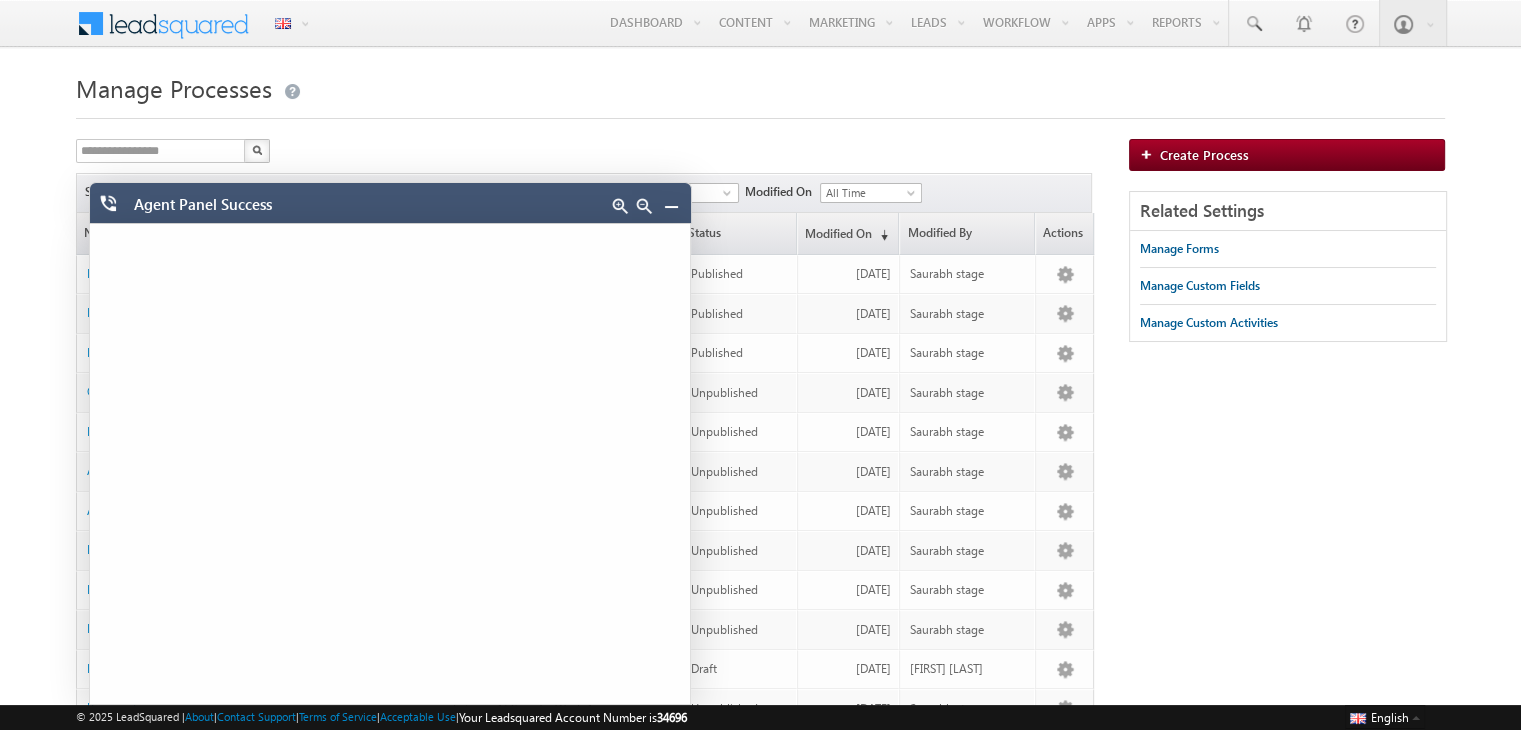 click at bounding box center [671, 206] 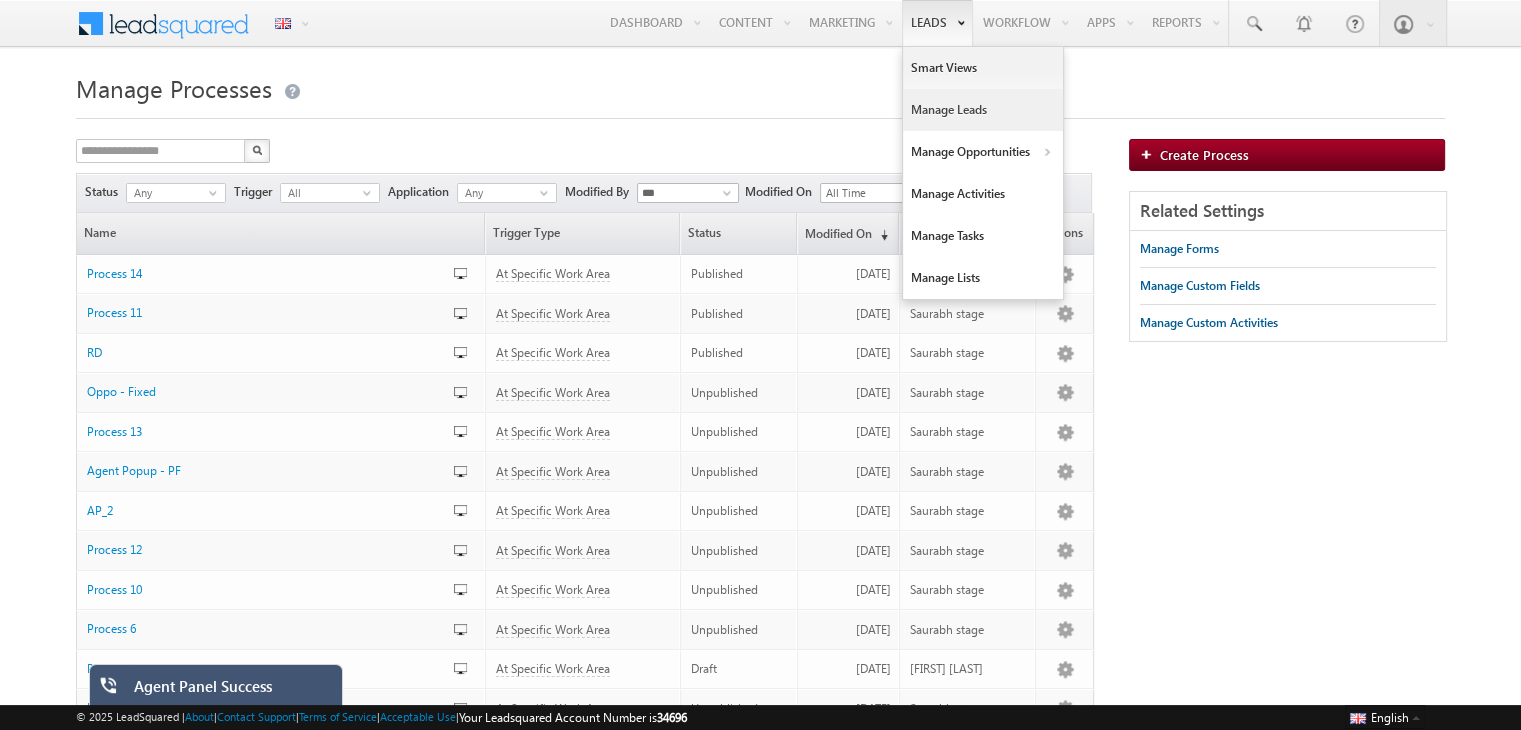 click on "Manage Leads" at bounding box center (983, 110) 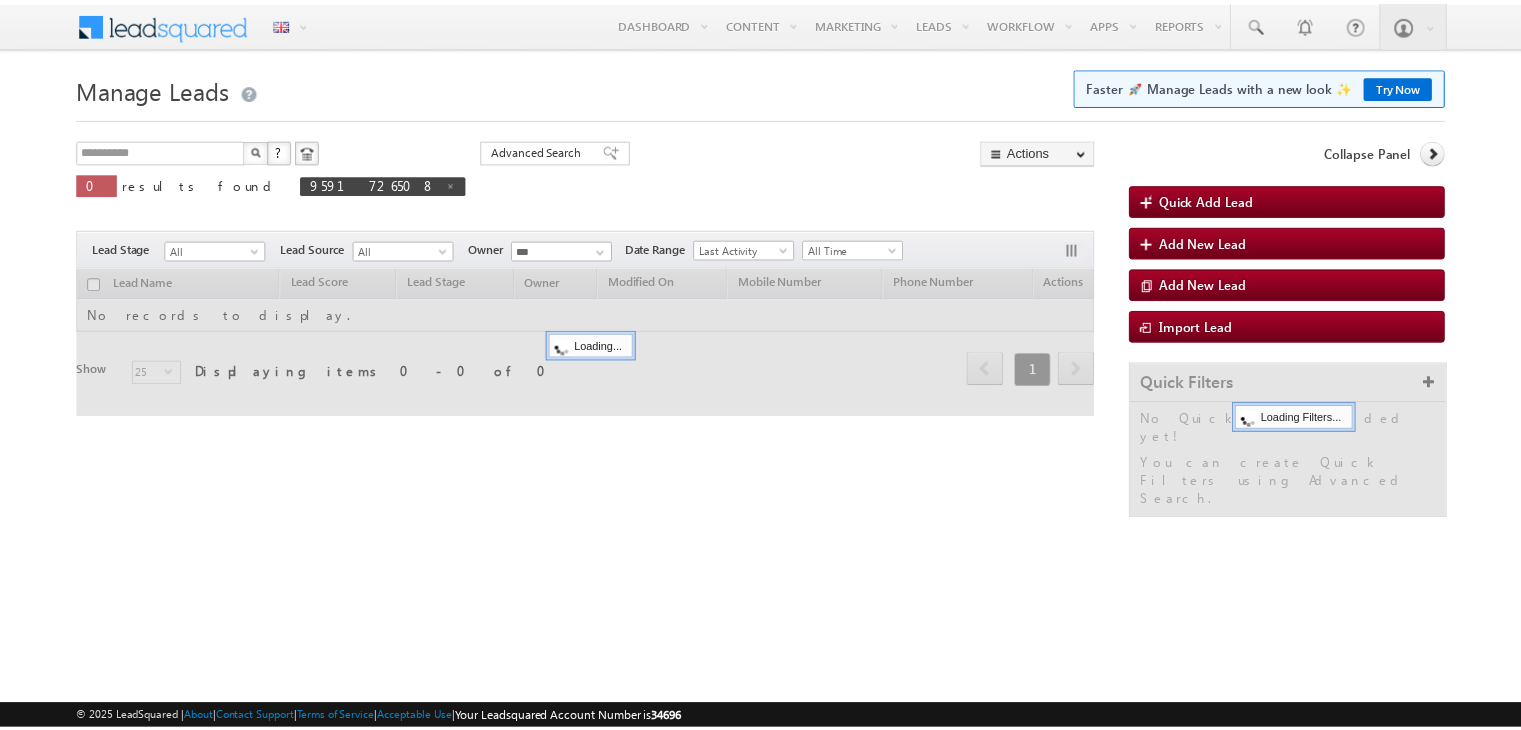 scroll, scrollTop: 0, scrollLeft: 0, axis: both 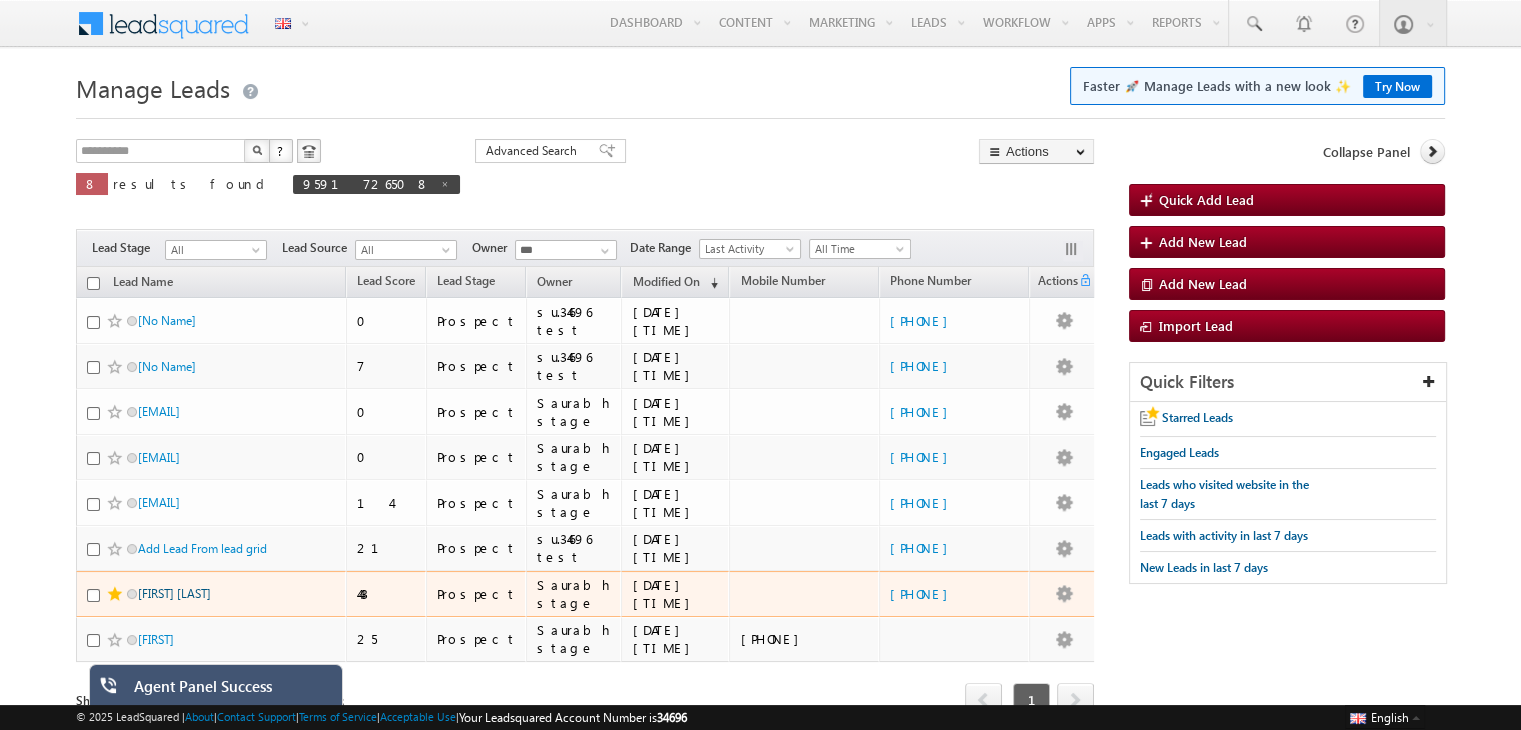 click on "[FIRST] [LAST]" at bounding box center (174, 593) 